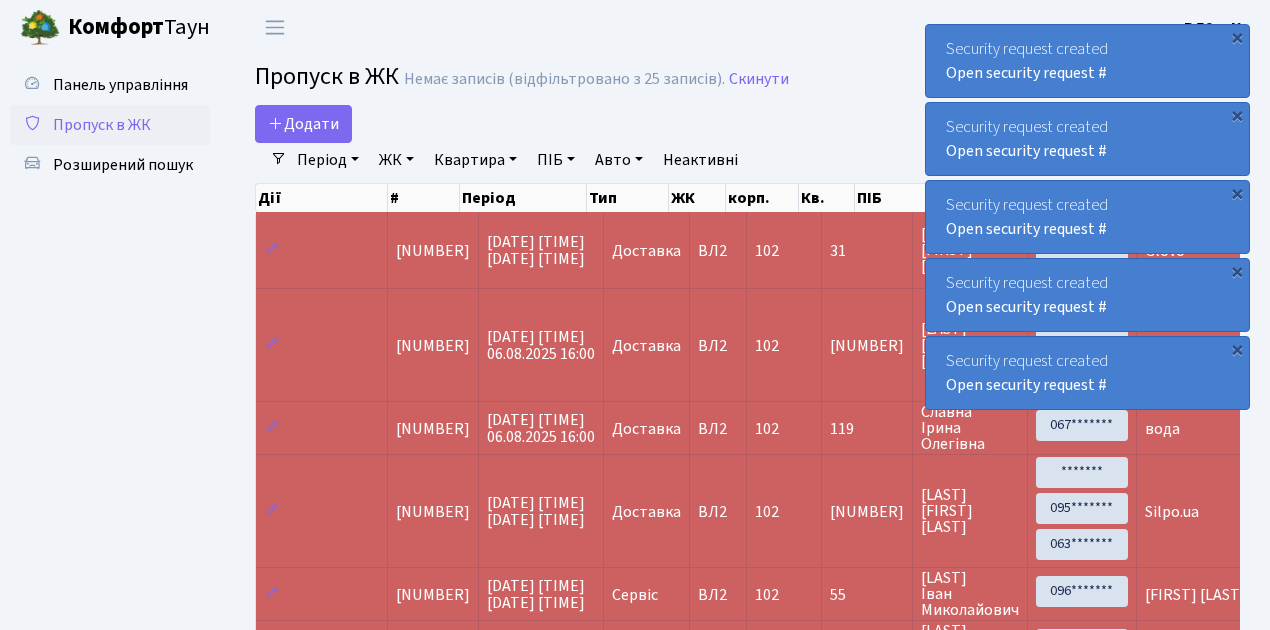 select on "25" 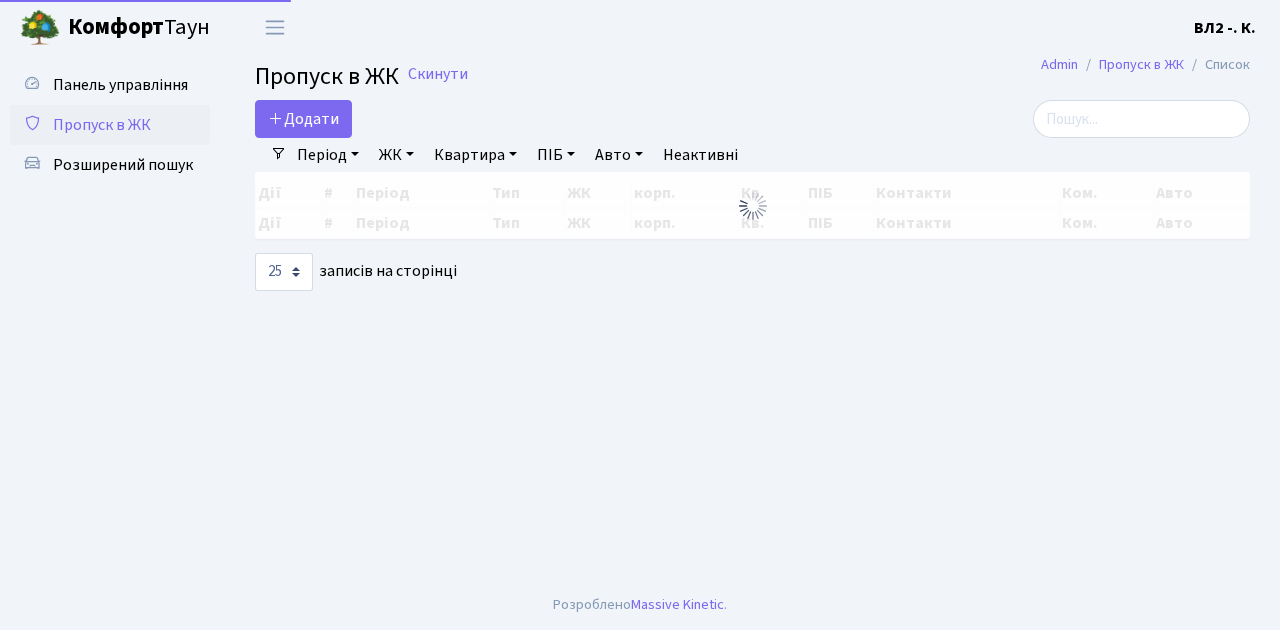 select on "25" 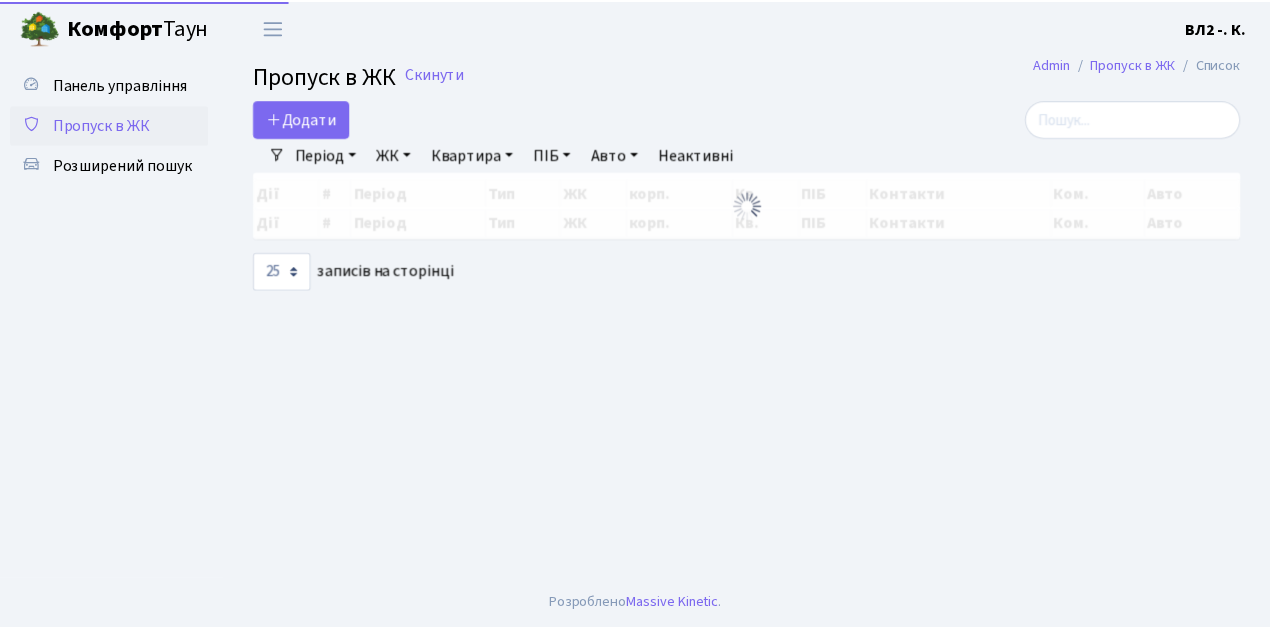 scroll, scrollTop: 0, scrollLeft: 0, axis: both 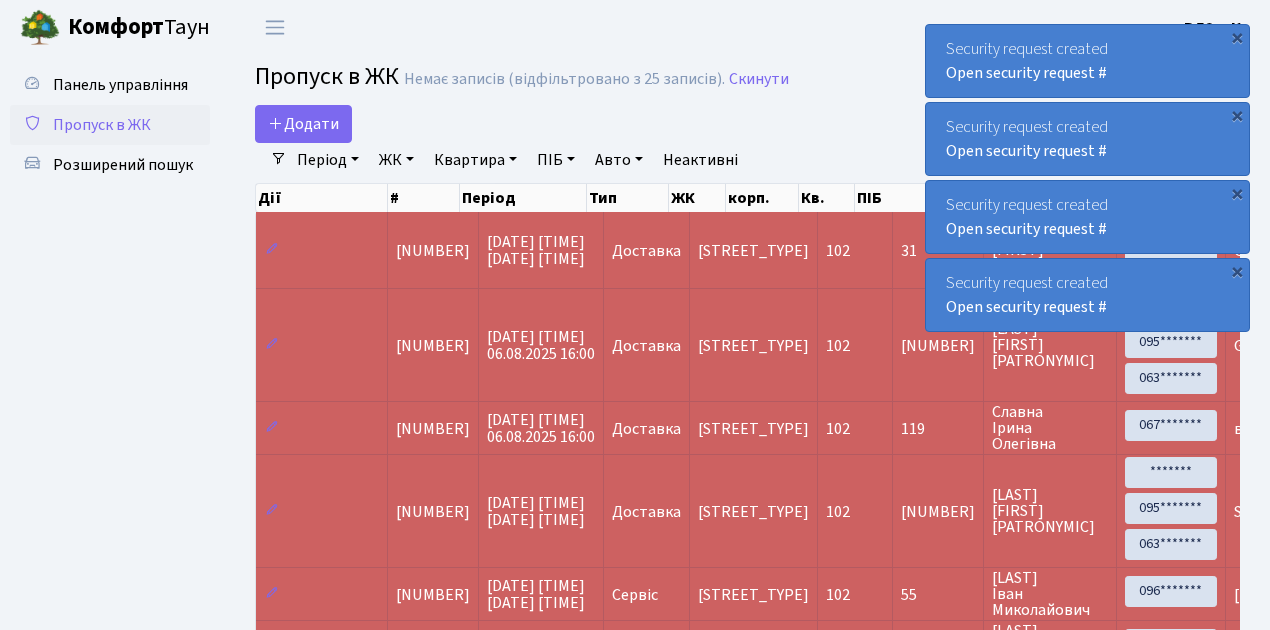click on "Пропуск в ЖК" at bounding box center (102, 125) 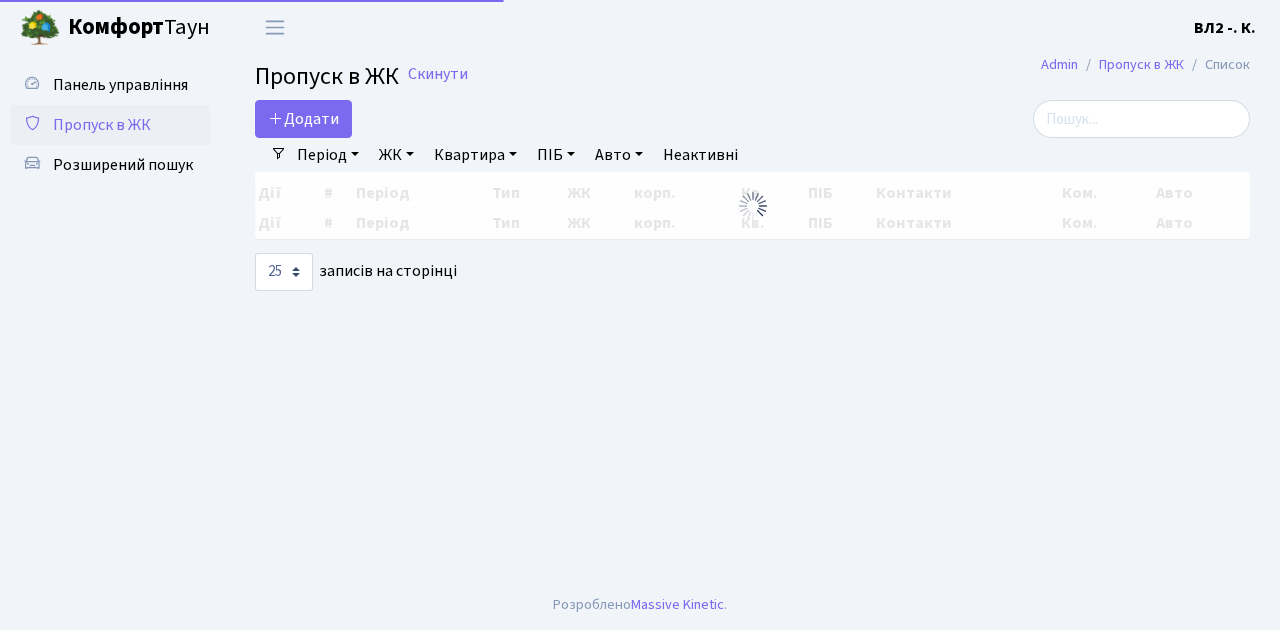 select on "25" 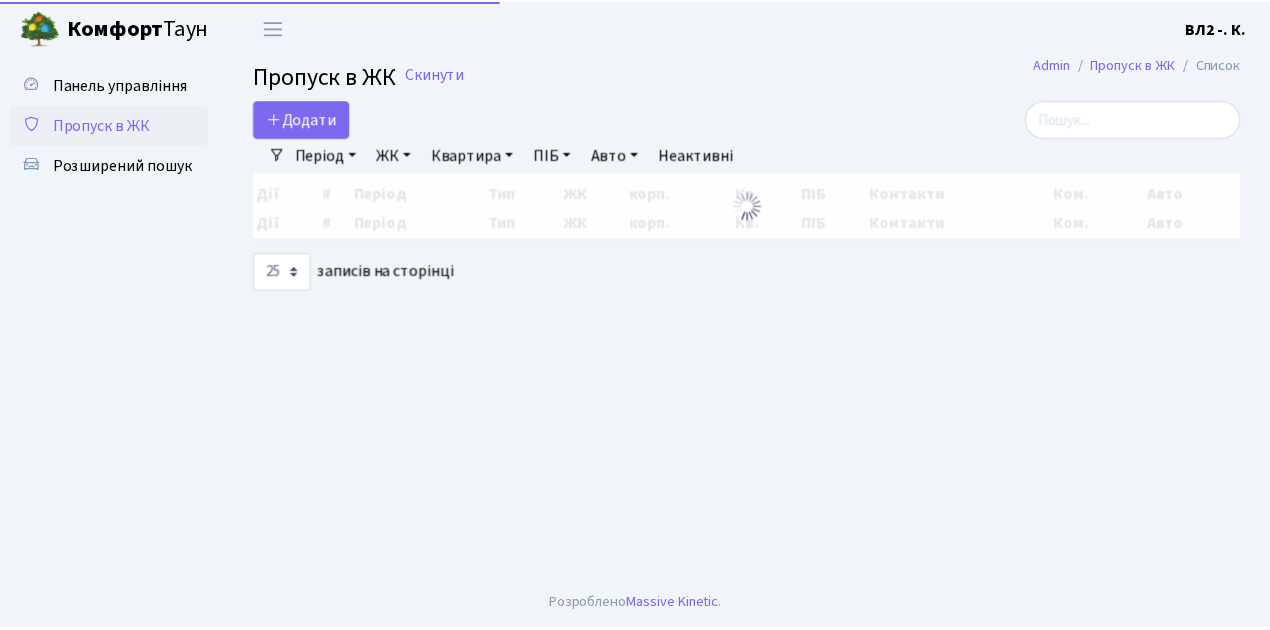 scroll, scrollTop: 0, scrollLeft: 0, axis: both 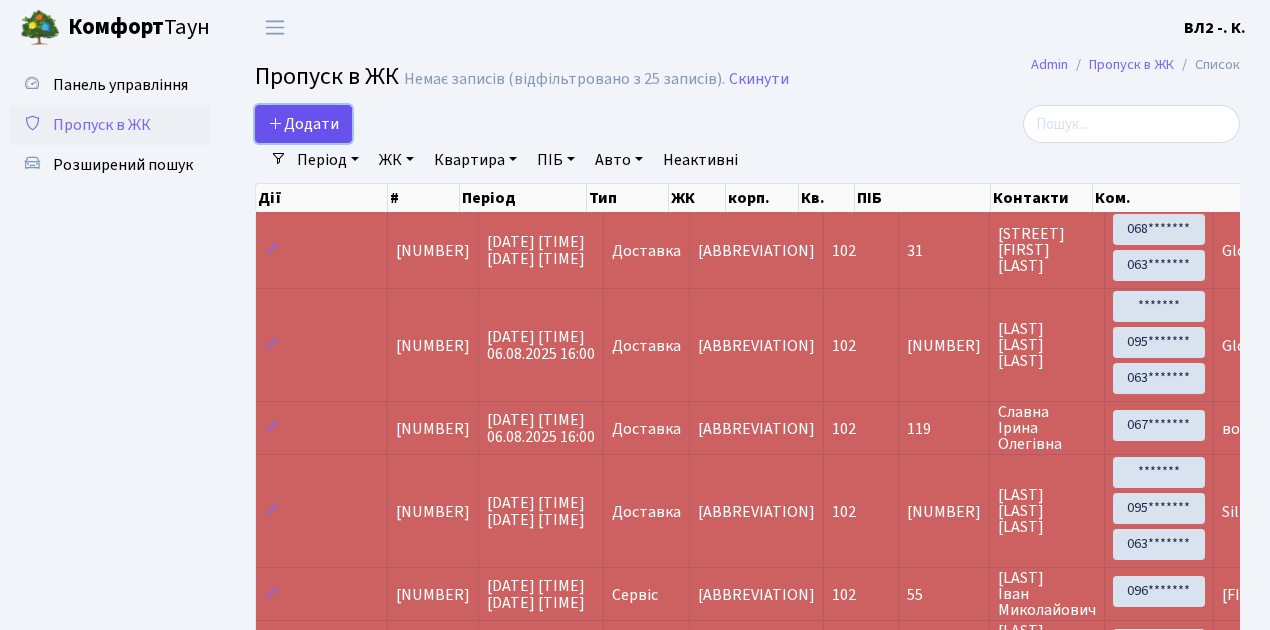 click on "Додати" at bounding box center [303, 124] 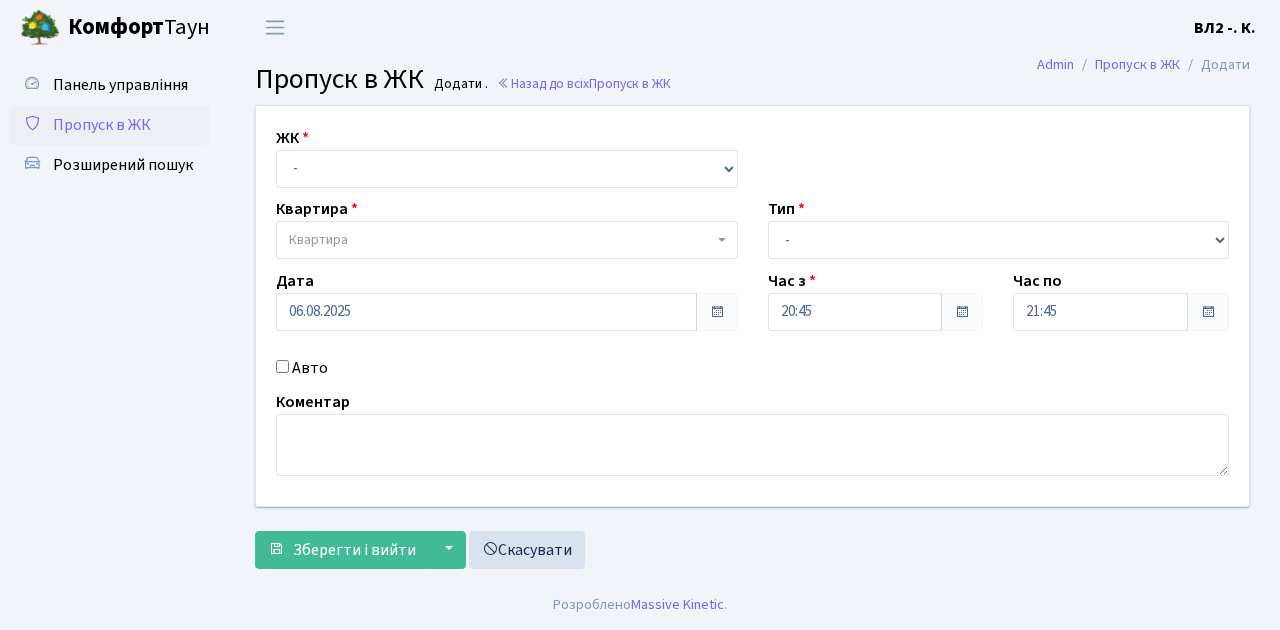 scroll, scrollTop: 0, scrollLeft: 0, axis: both 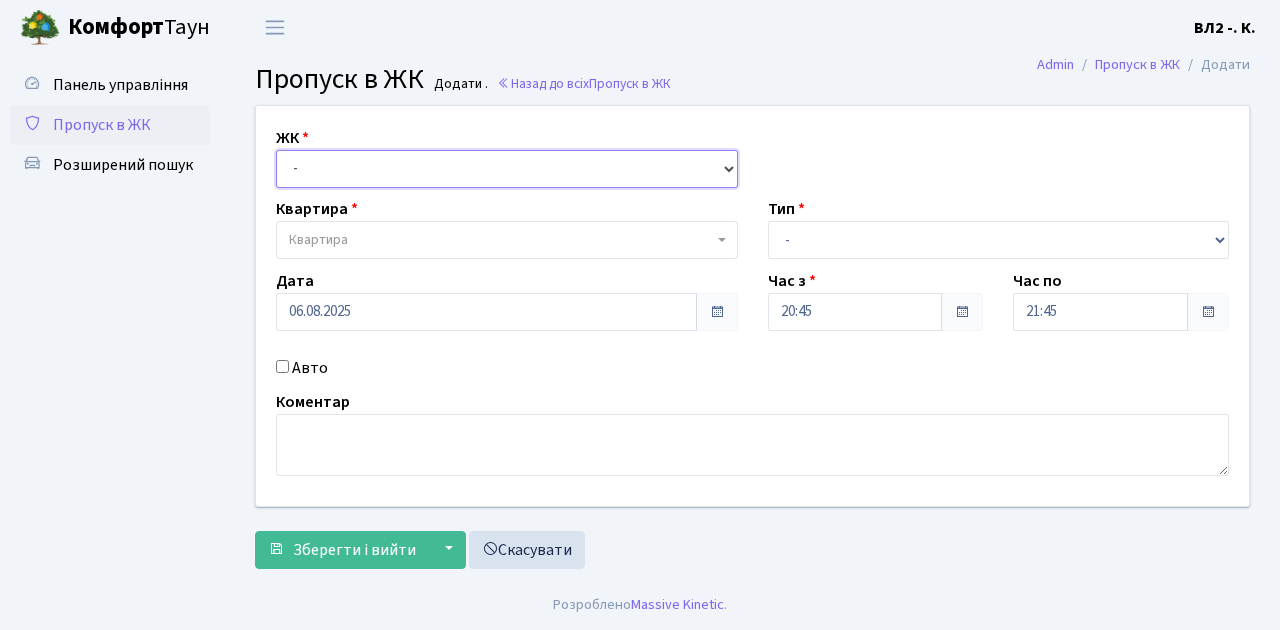 click on "-
ВЛ1, Ужгородський пров., 4/1
ВЛ2, Голосіївський просп., 76
ВЛ3, пр.Голосіївський, 78/2" at bounding box center [507, 169] 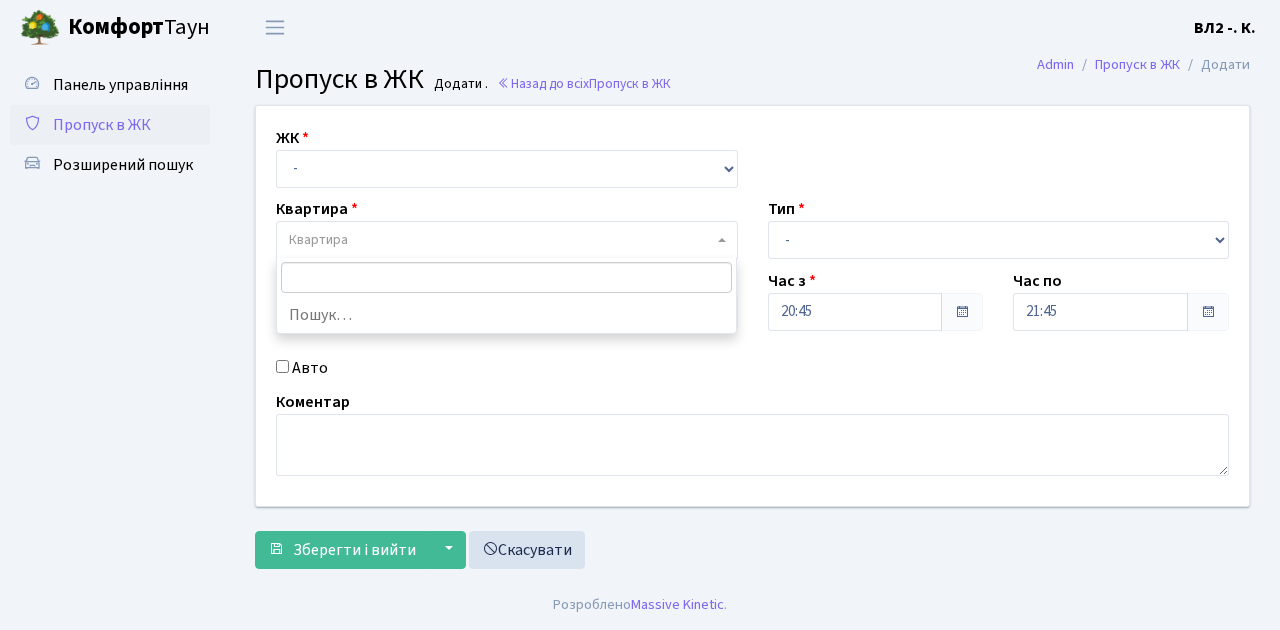 click on "Квартира" at bounding box center (501, 240) 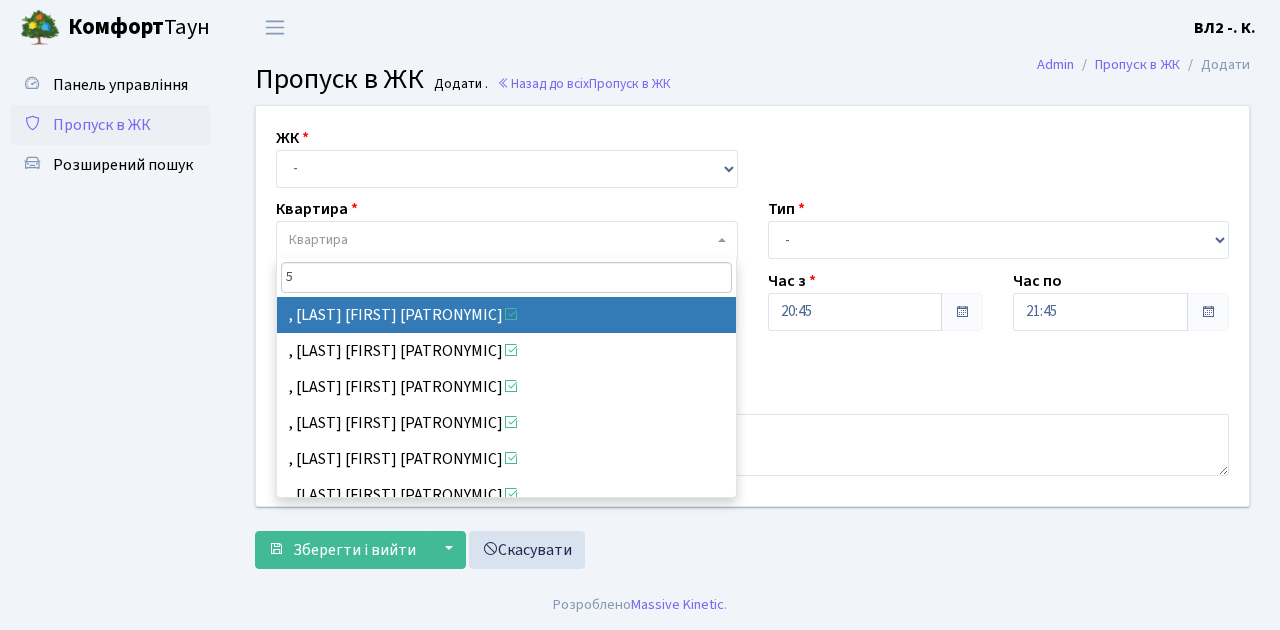 type on "5" 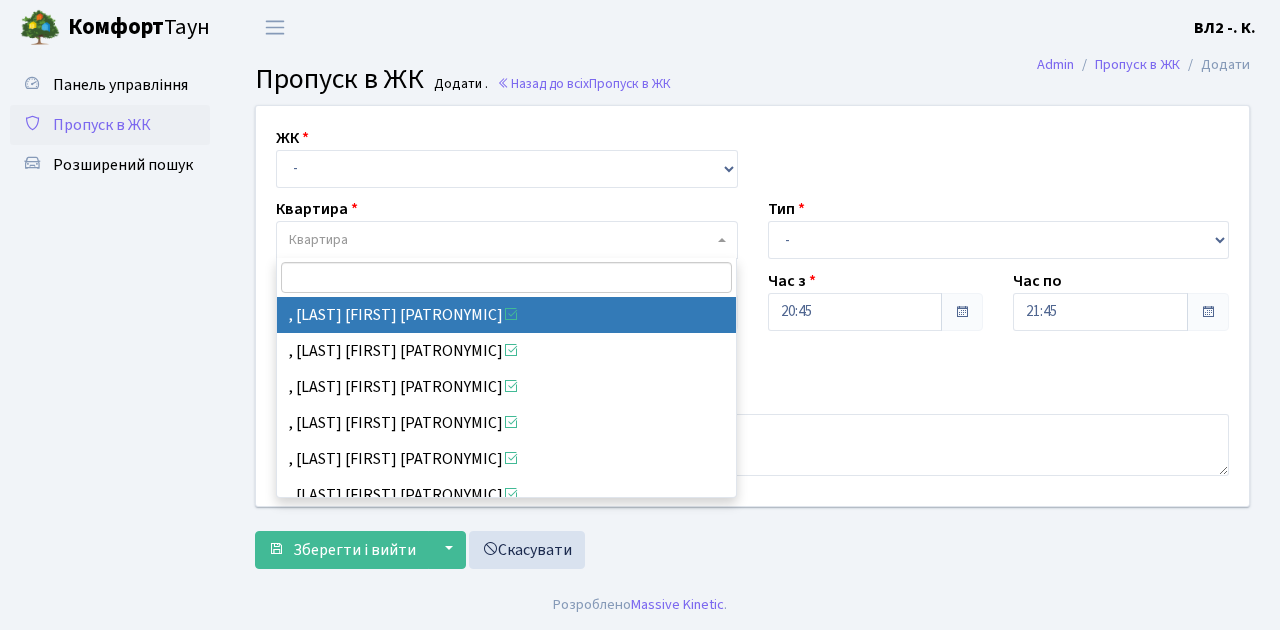select on "37954" 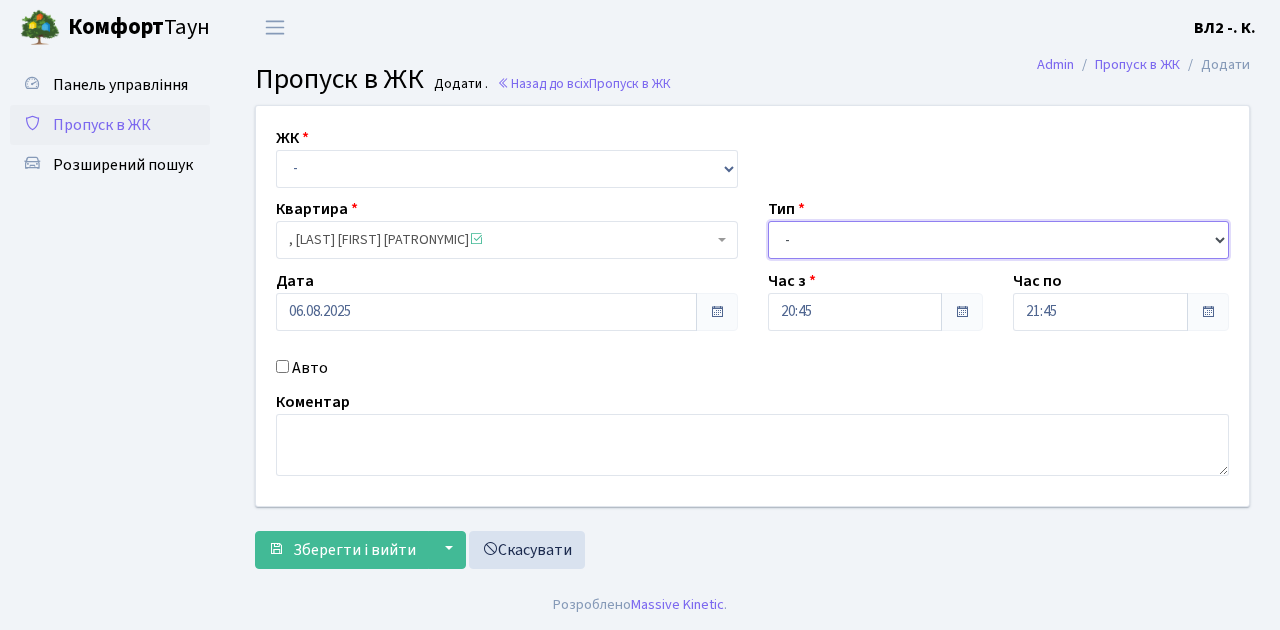 click on "-
Доставка
Таксі
Гості
Сервіс" at bounding box center (999, 240) 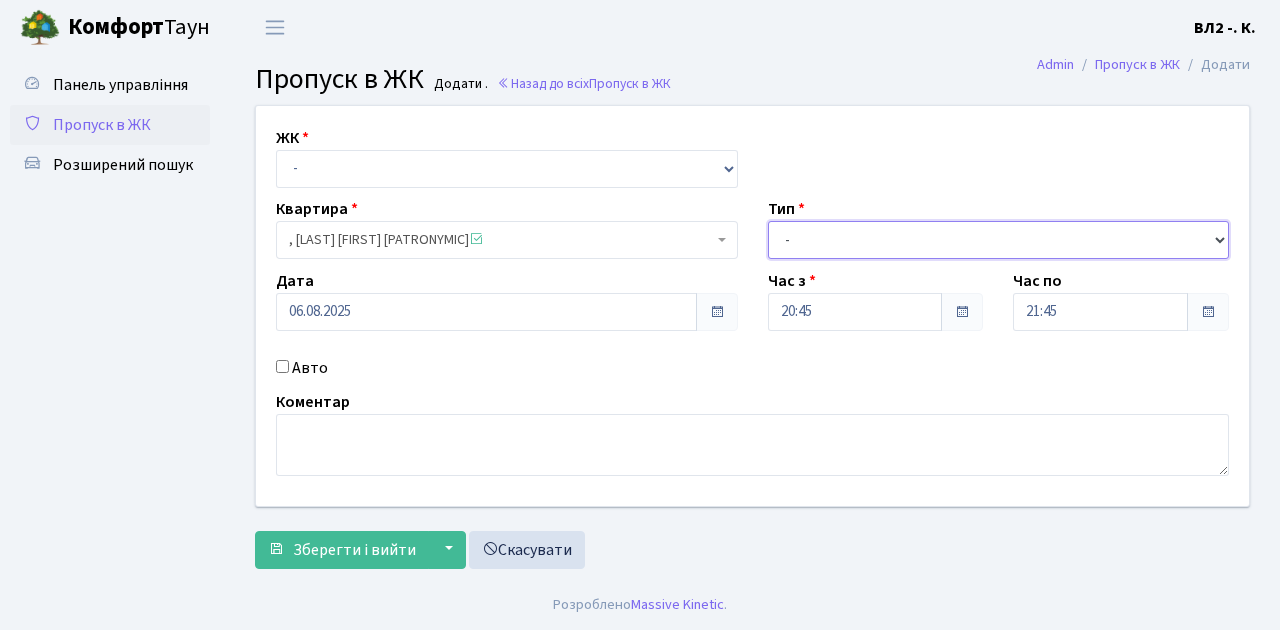 select on "1" 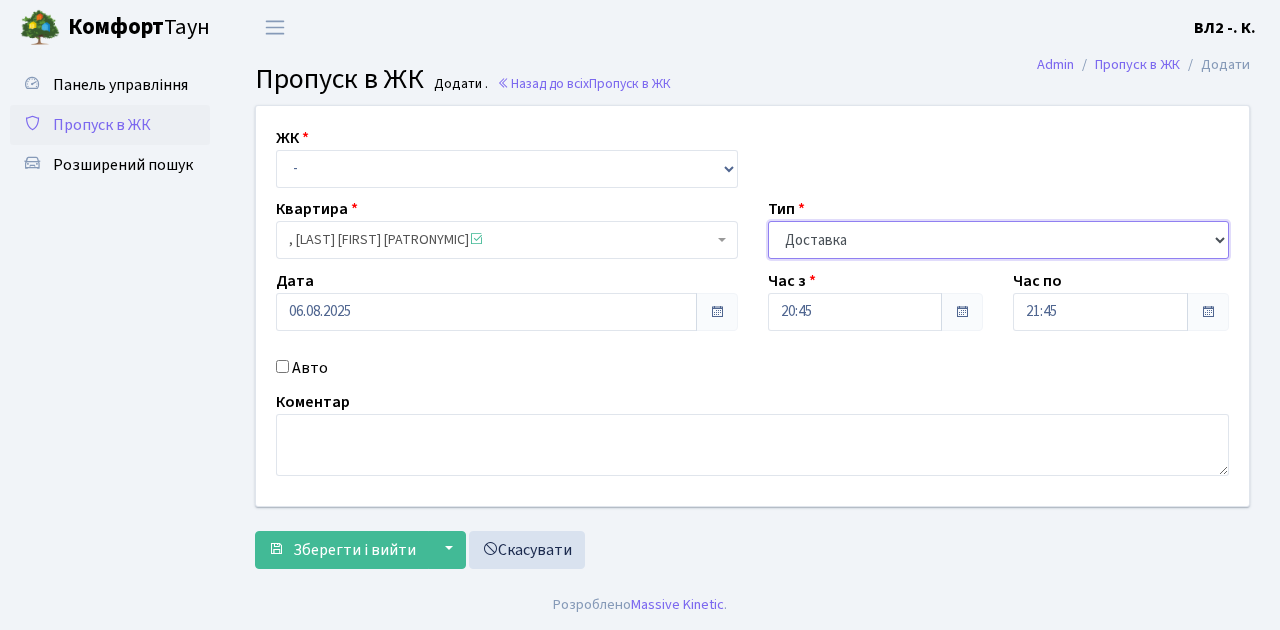 click on "-
Доставка
Таксі
Гості
Сервіс" at bounding box center (999, 240) 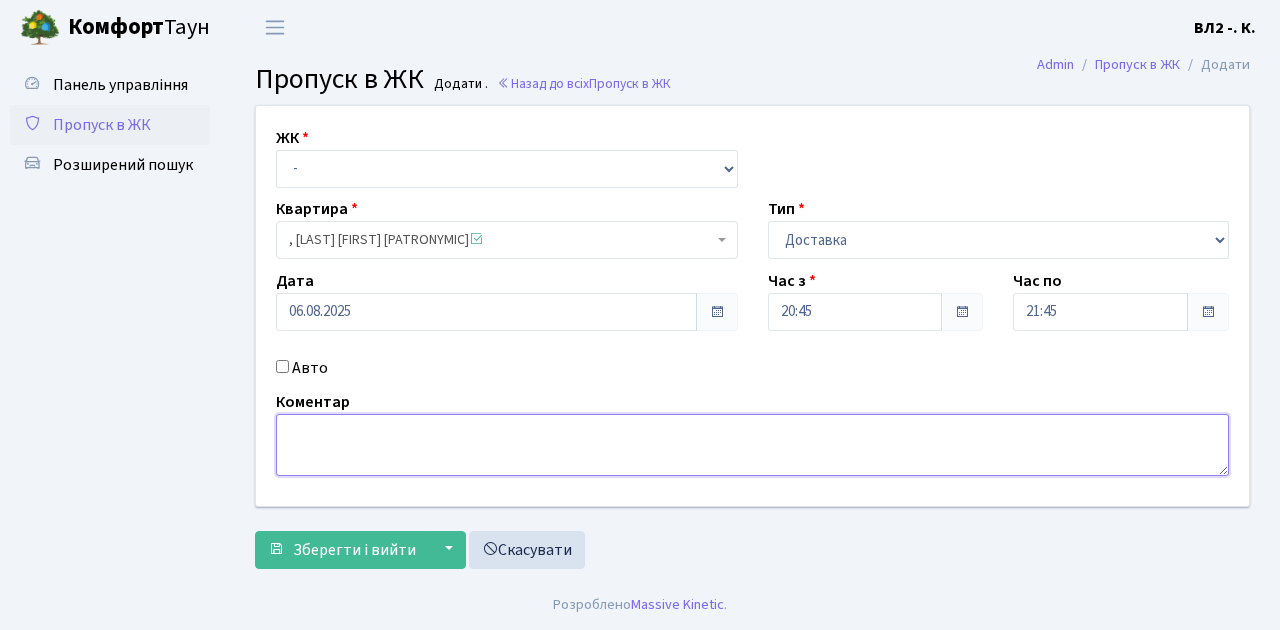 click at bounding box center [752, 445] 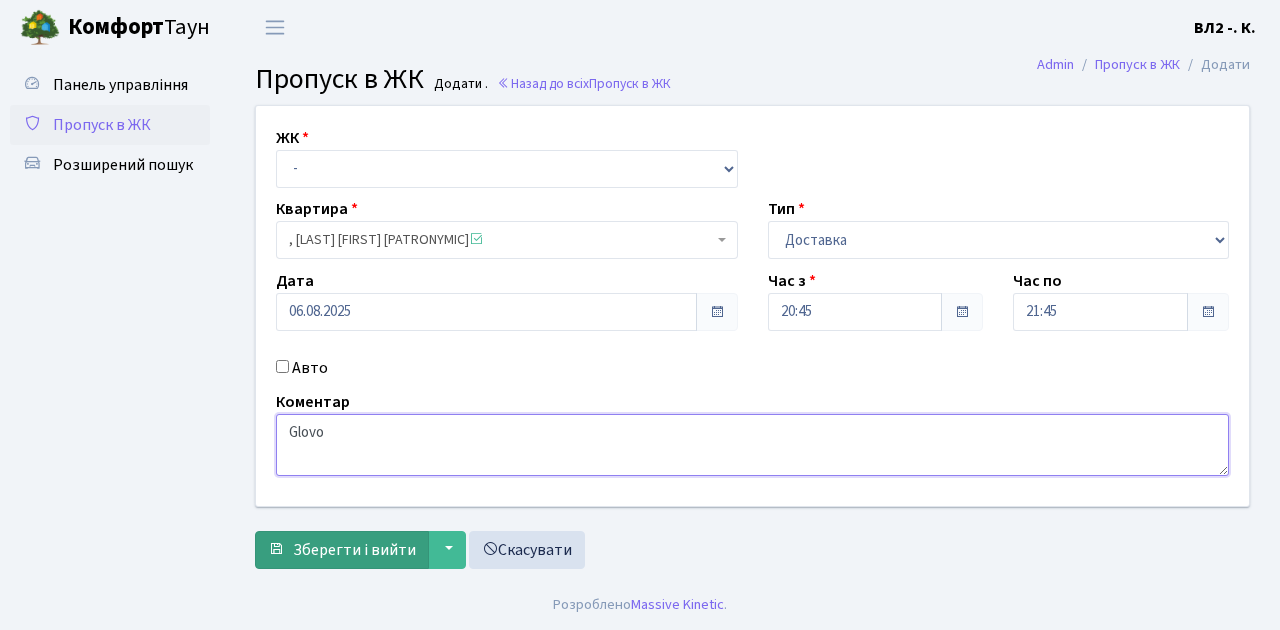 type on "Glovo" 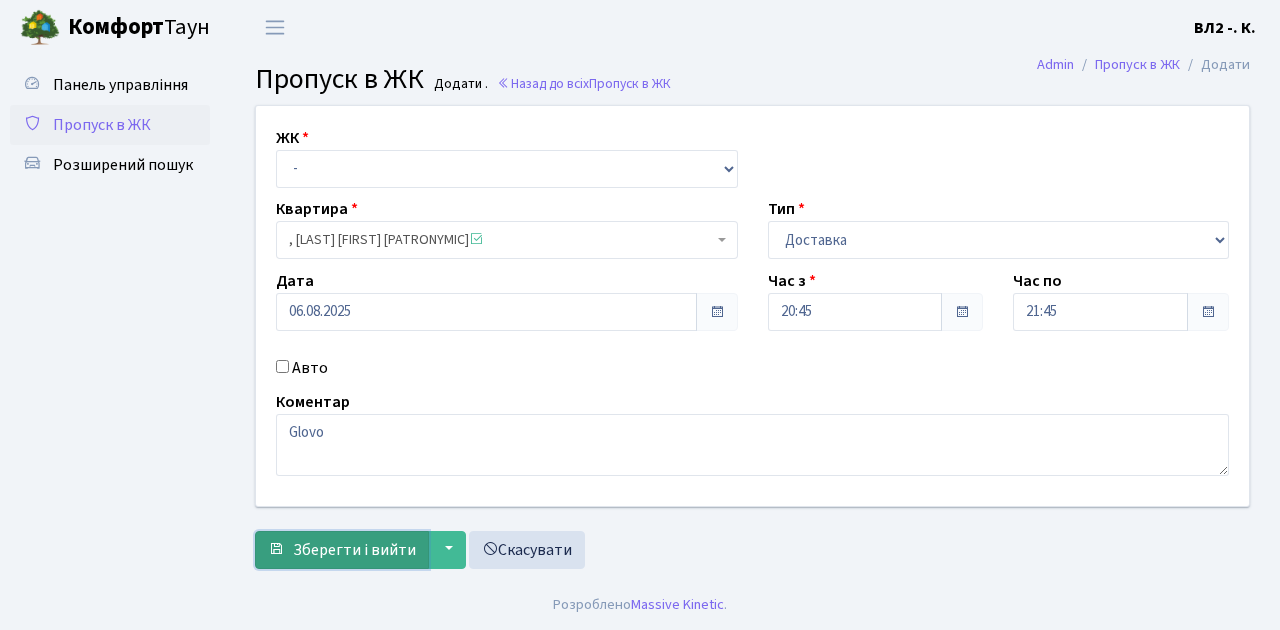 click on "Зберегти і вийти" at bounding box center [354, 550] 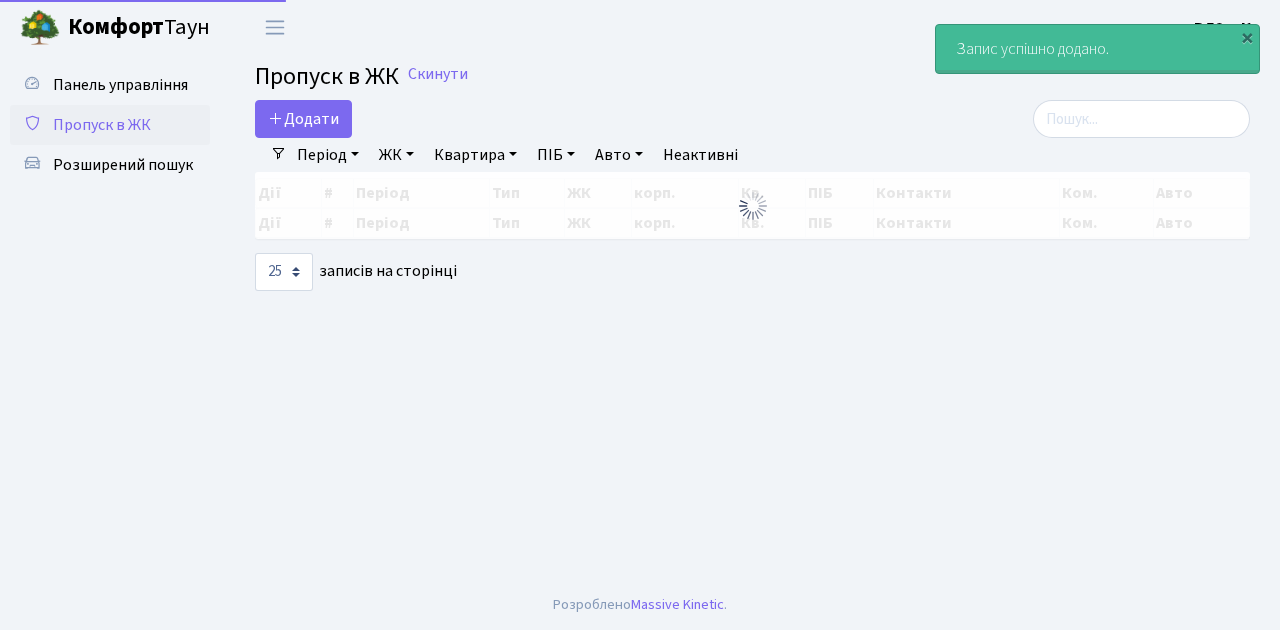 select on "25" 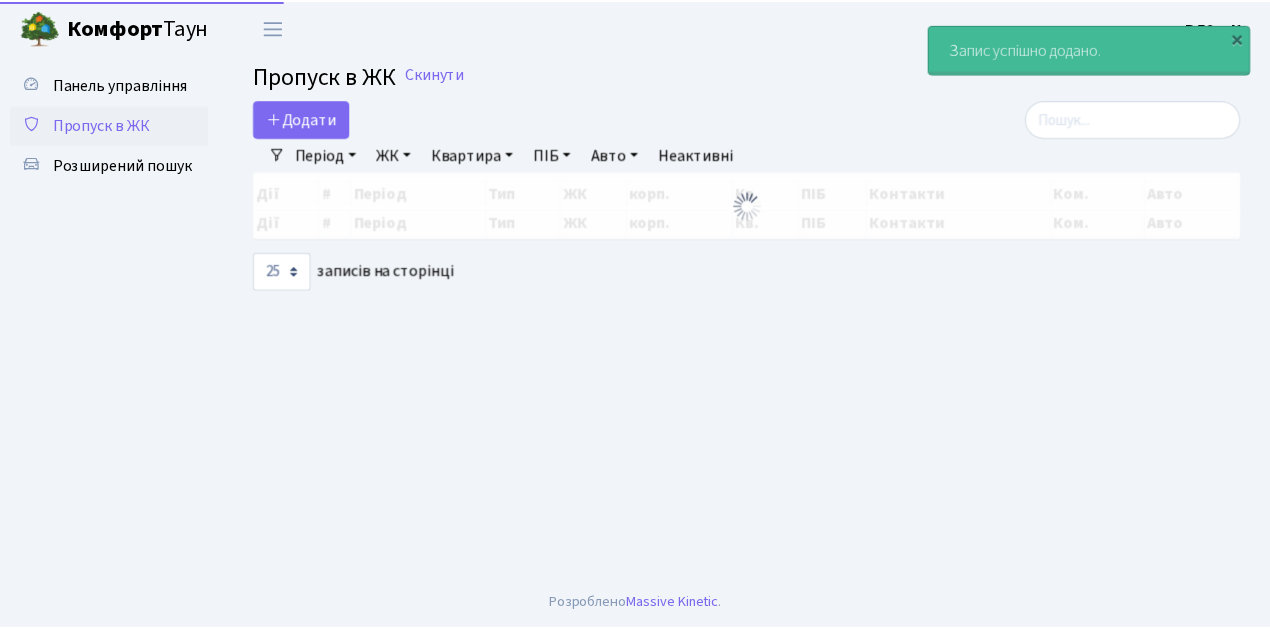 scroll, scrollTop: 0, scrollLeft: 0, axis: both 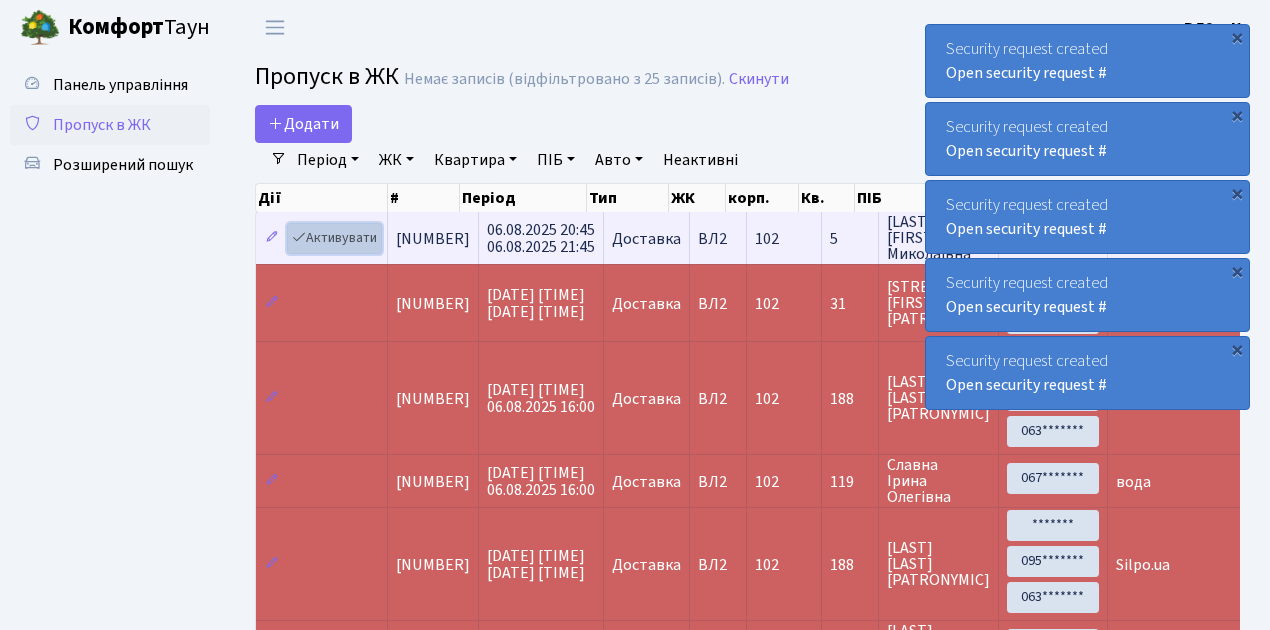 click on "Активувати" at bounding box center (334, 238) 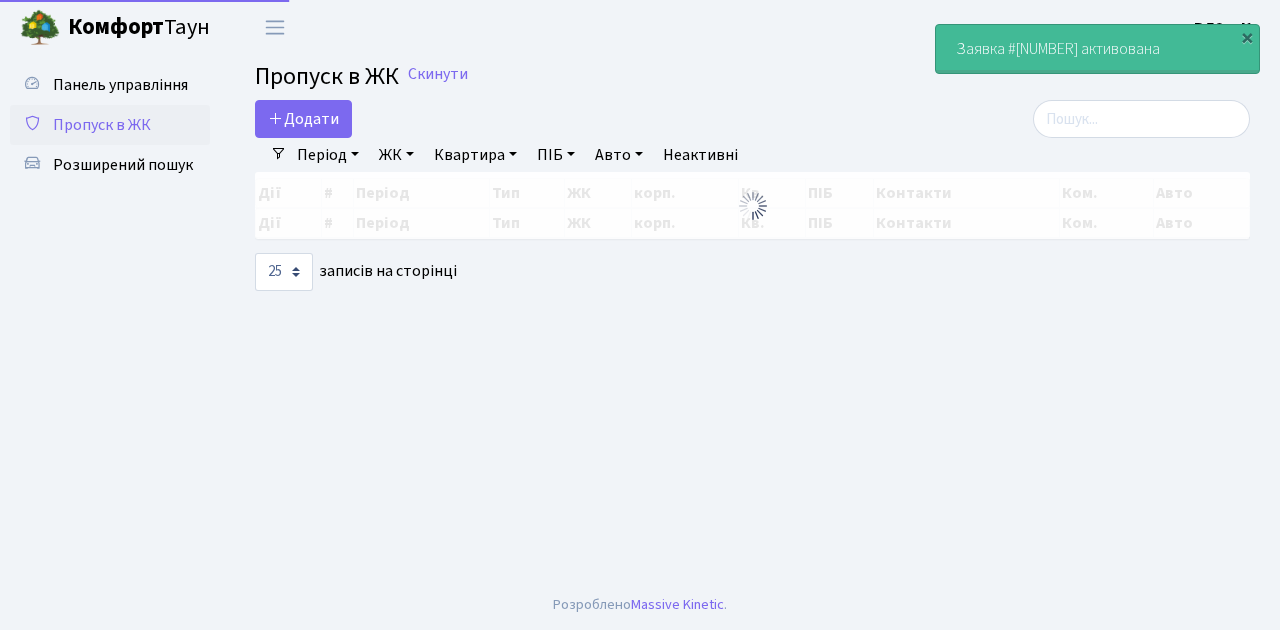select on "25" 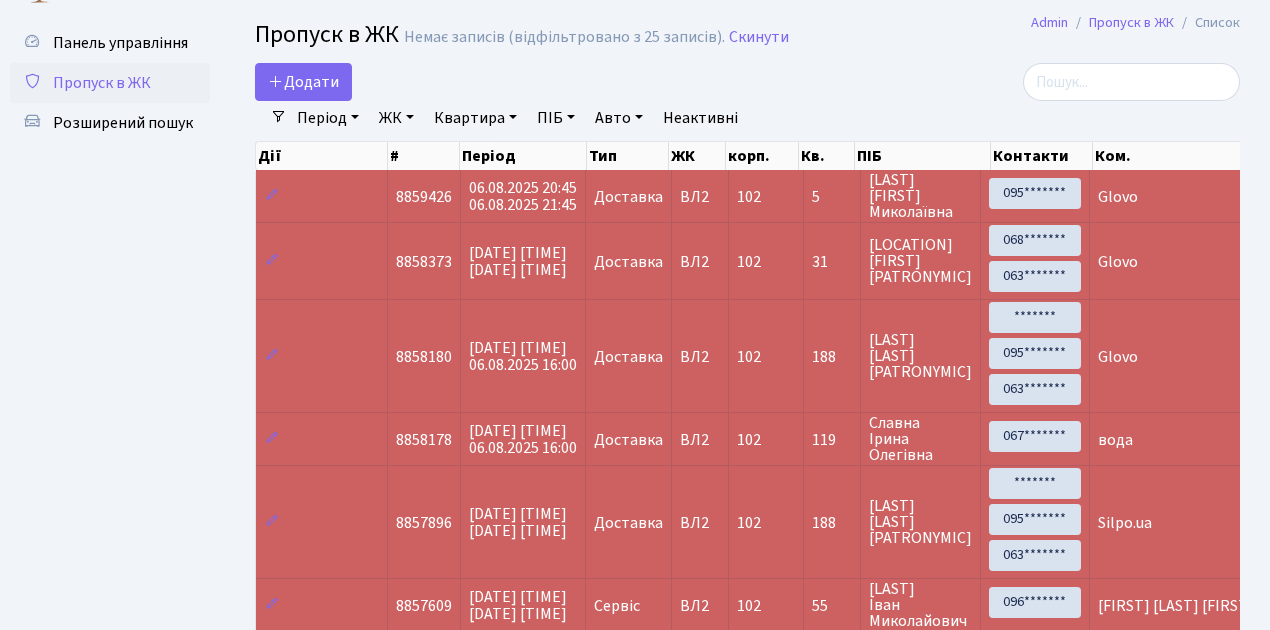 scroll, scrollTop: 0, scrollLeft: 0, axis: both 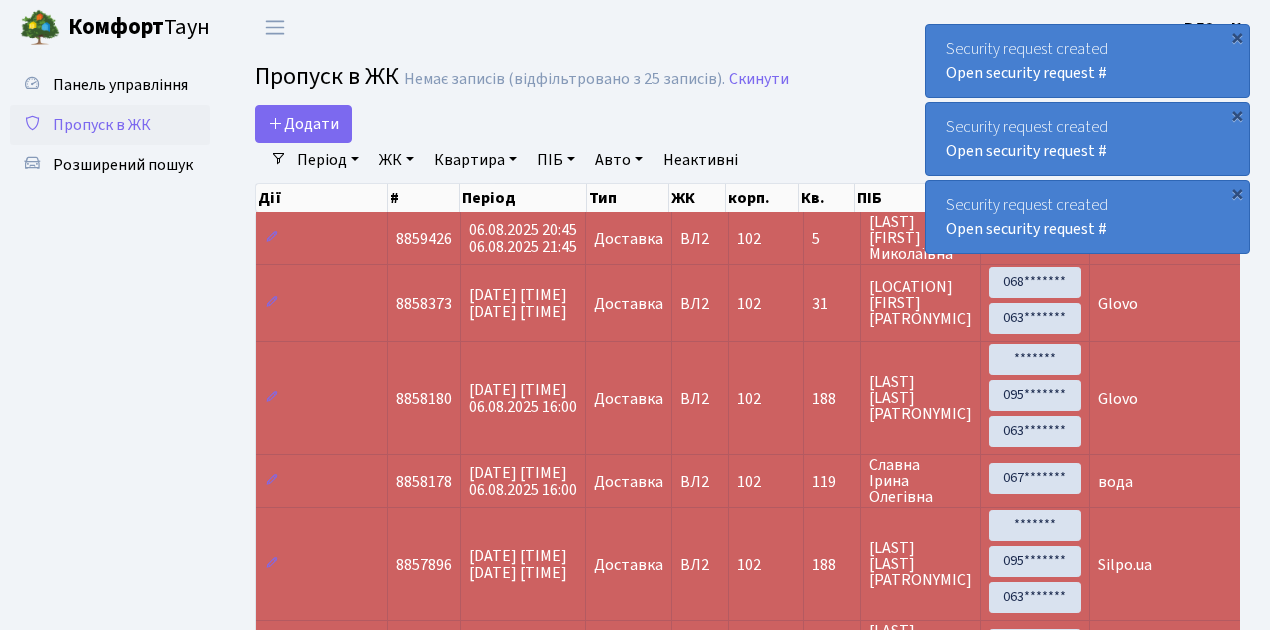 click on "Пропуск в ЖК" at bounding box center (102, 125) 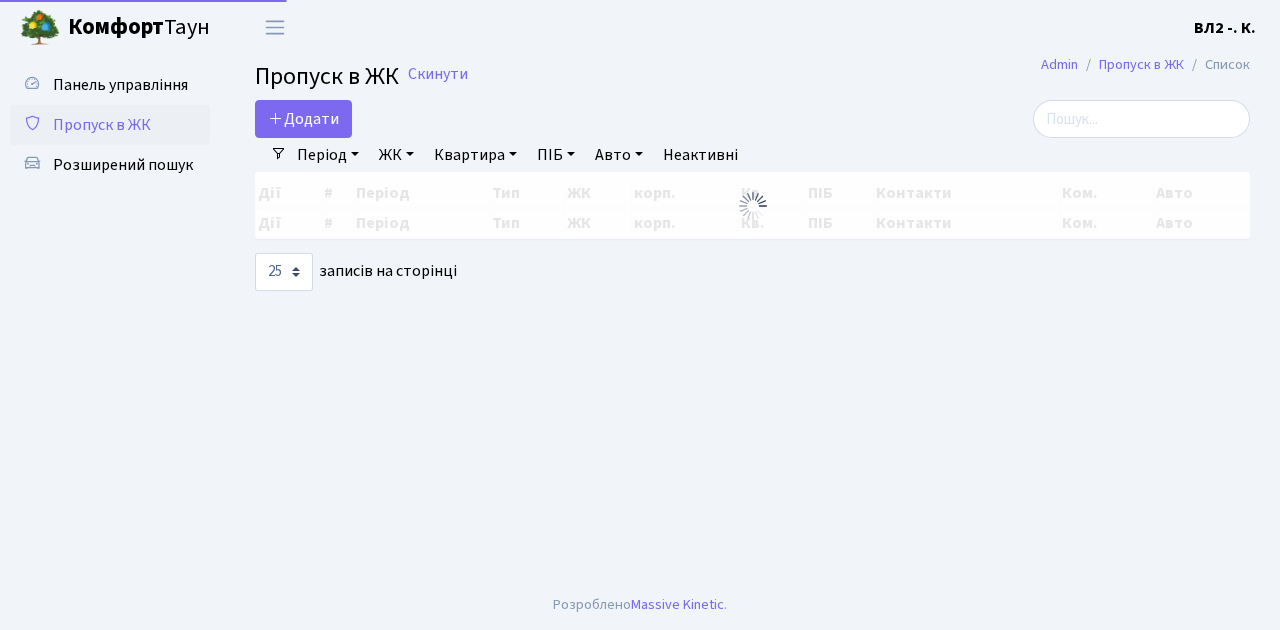 select on "25" 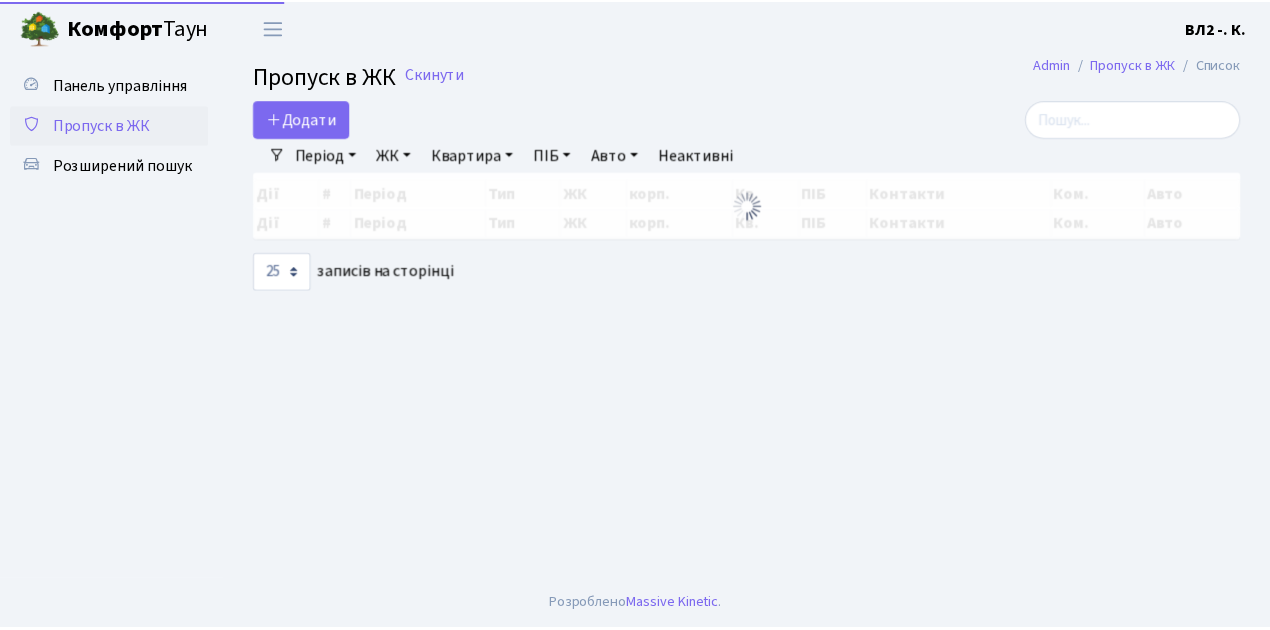 scroll, scrollTop: 0, scrollLeft: 0, axis: both 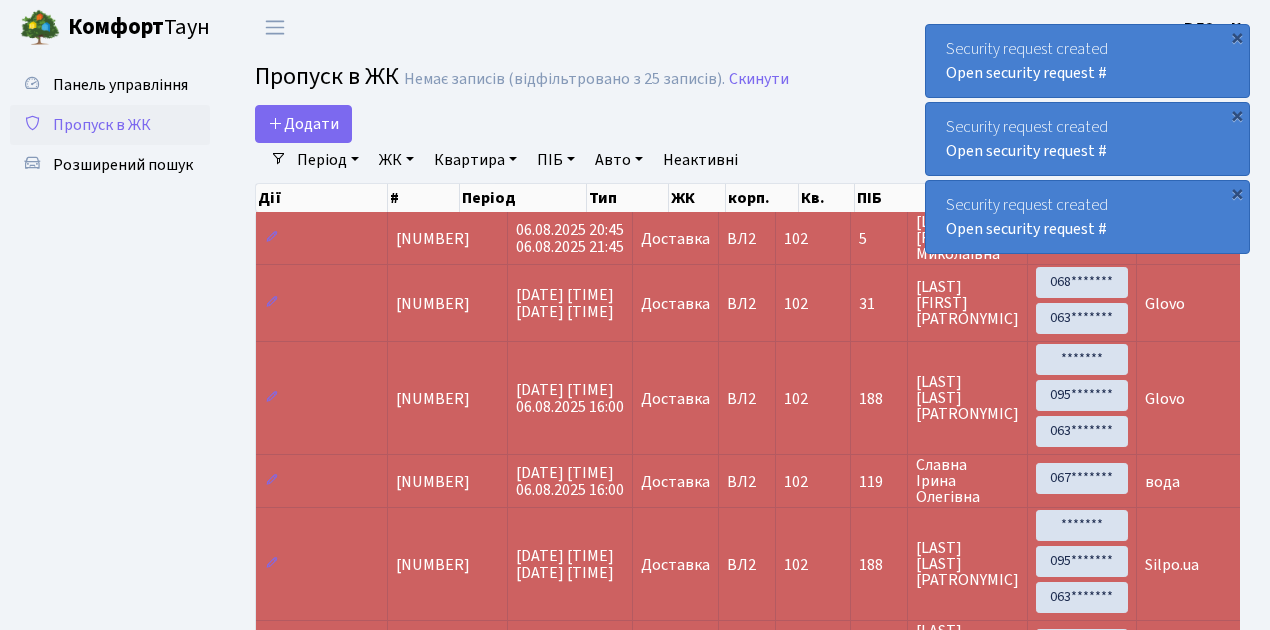 click on "Пропуск в ЖК" at bounding box center (102, 125) 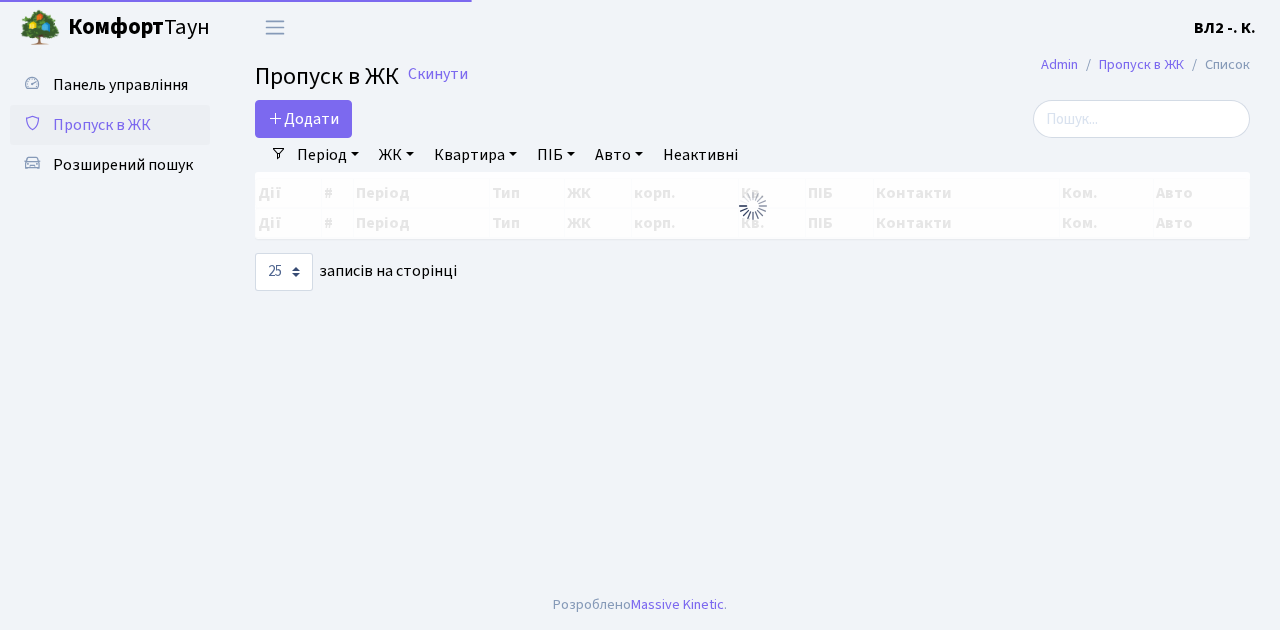 select on "25" 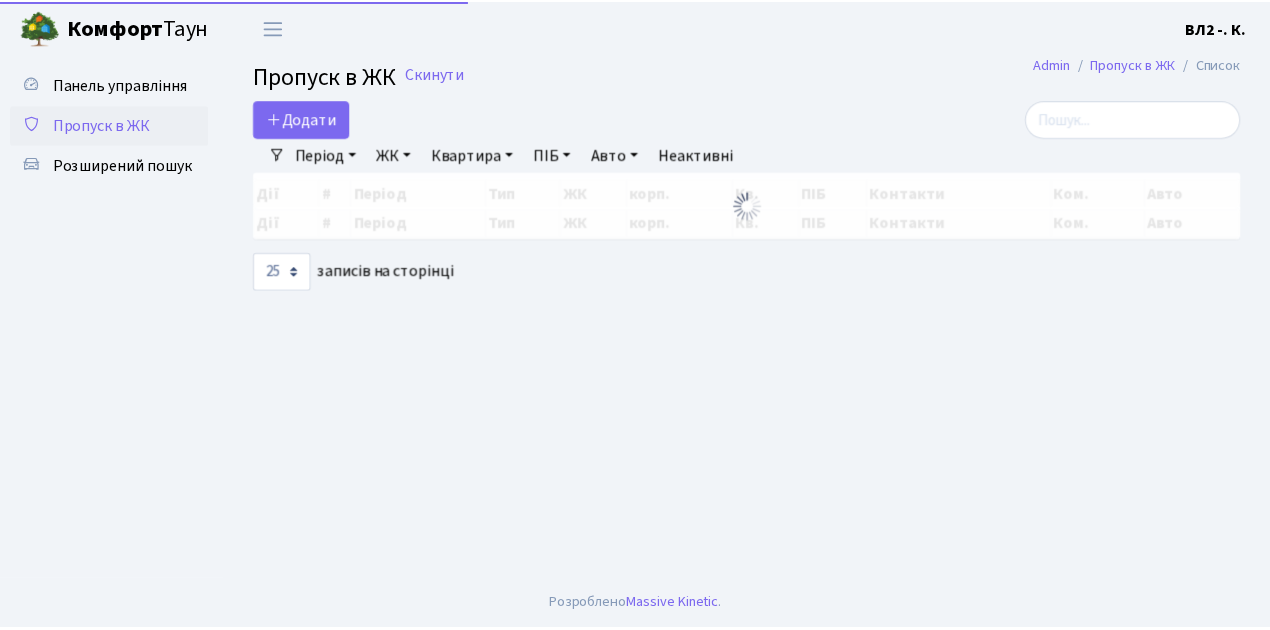 scroll, scrollTop: 0, scrollLeft: 0, axis: both 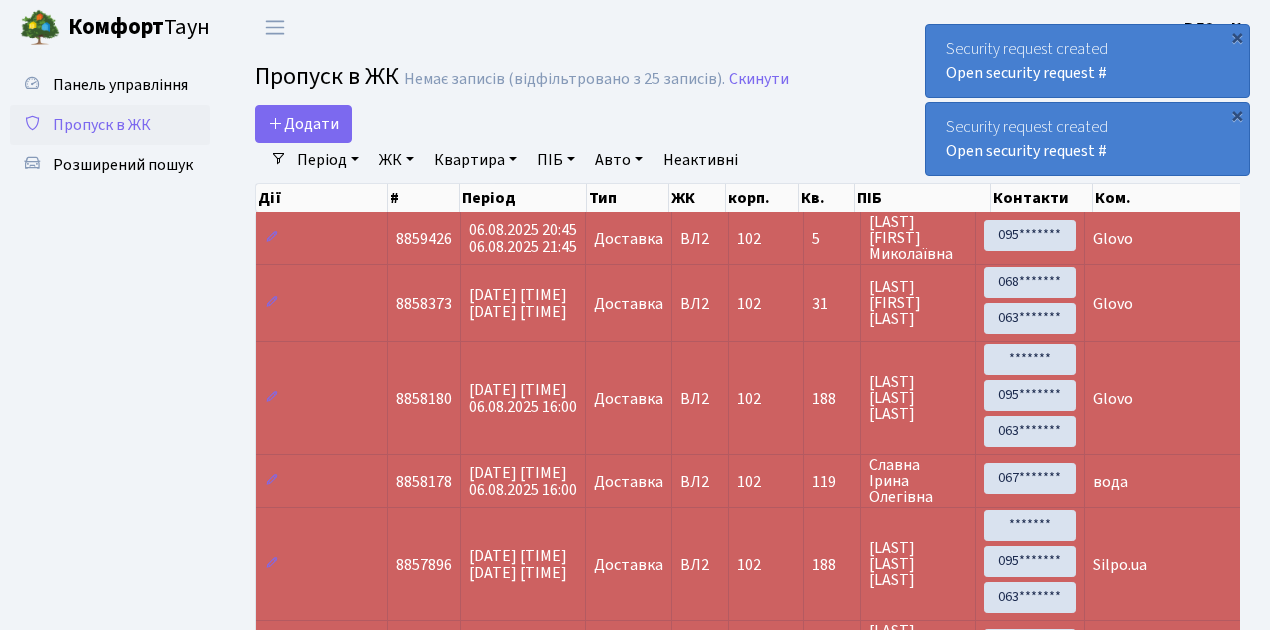 click on "Пропуск в ЖК" at bounding box center (102, 125) 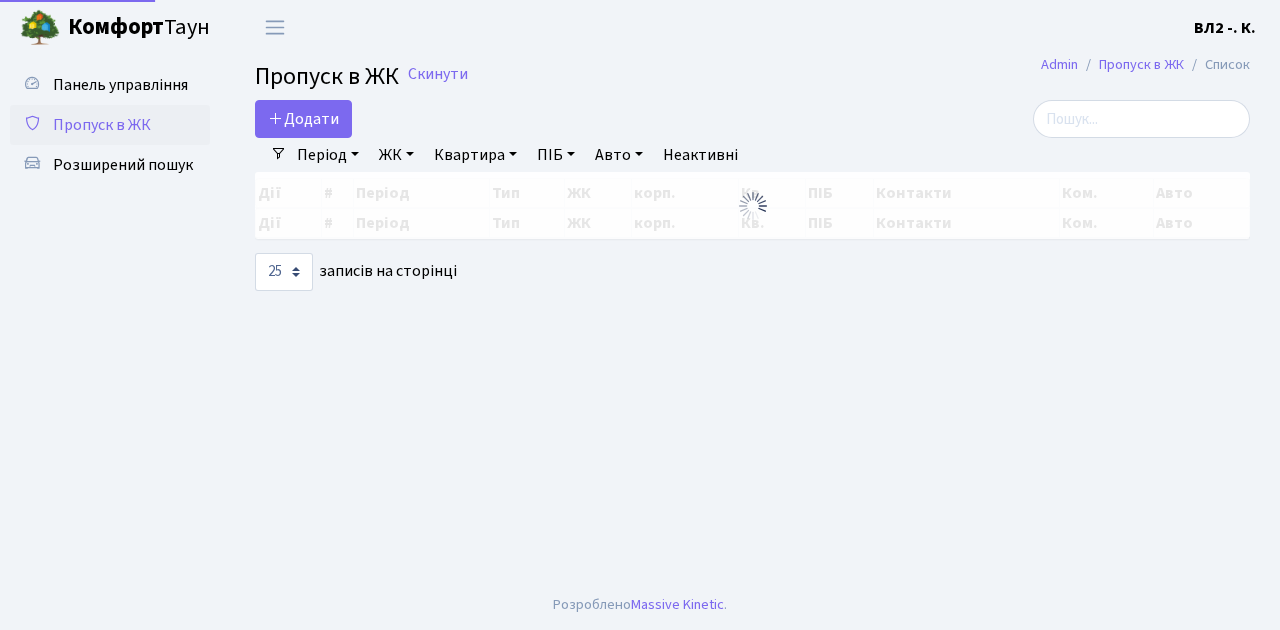 select on "25" 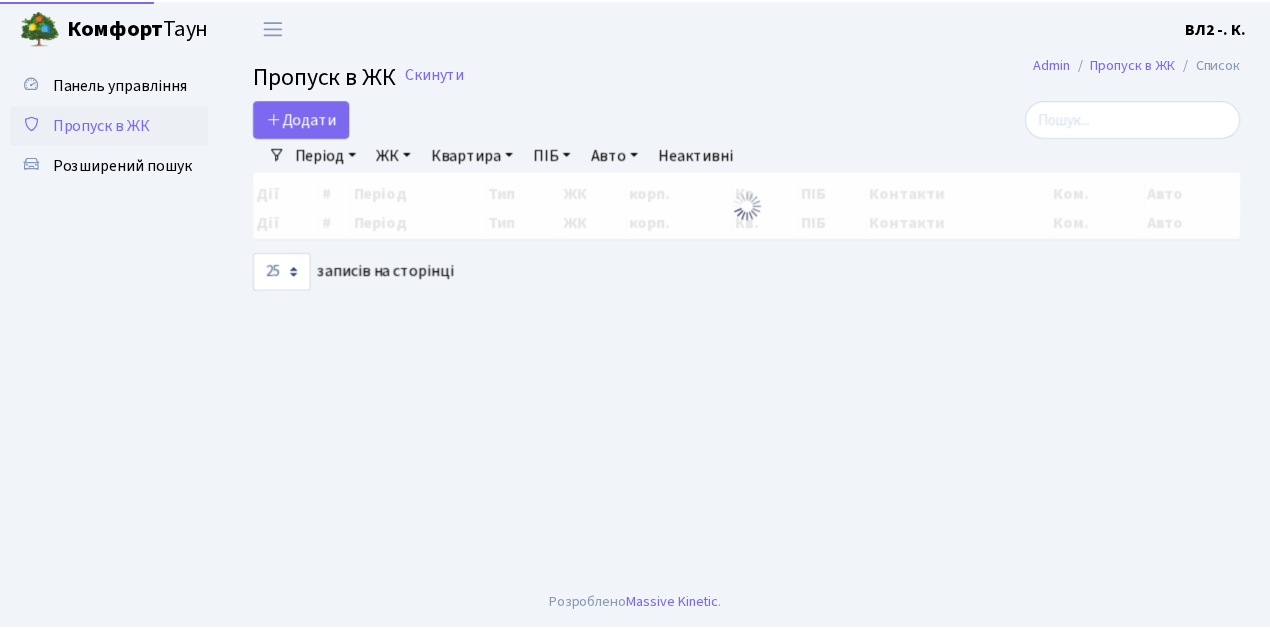 scroll, scrollTop: 0, scrollLeft: 0, axis: both 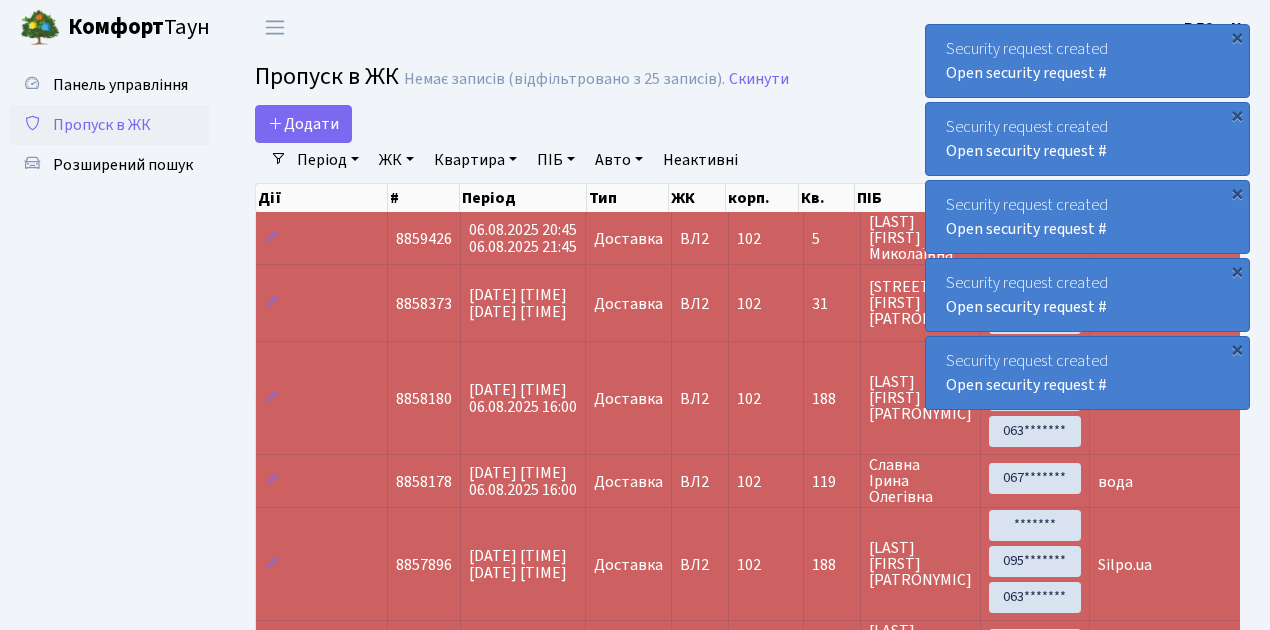 click on "Пропуск в ЖК" at bounding box center [102, 125] 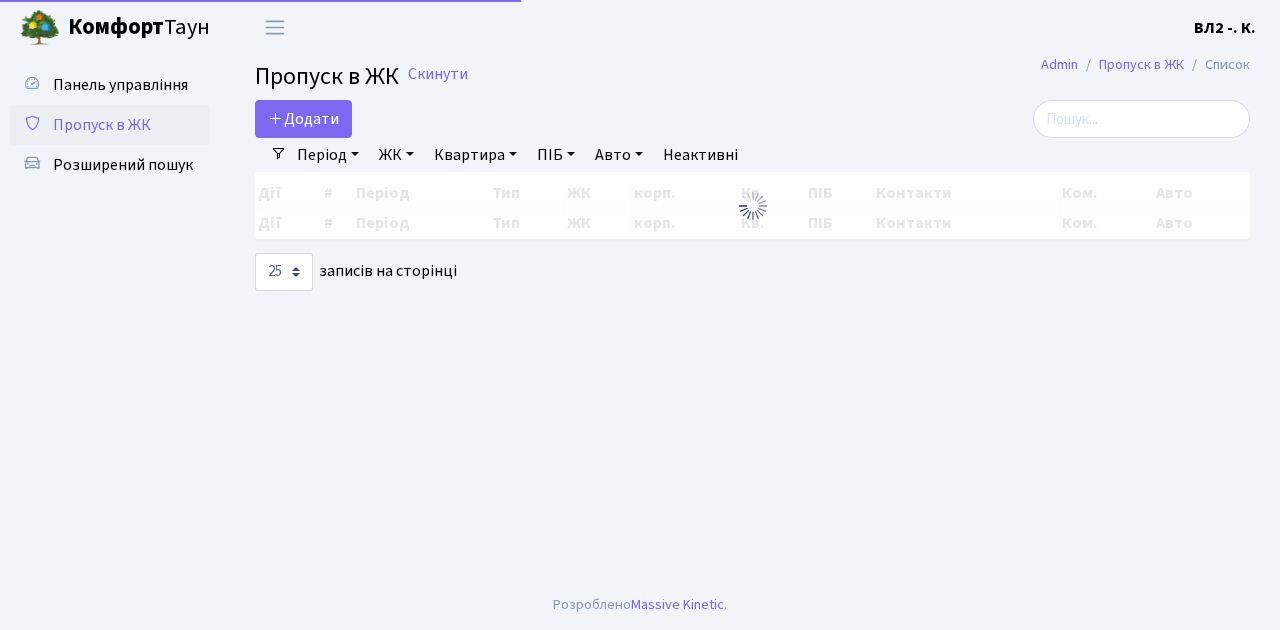 select on "25" 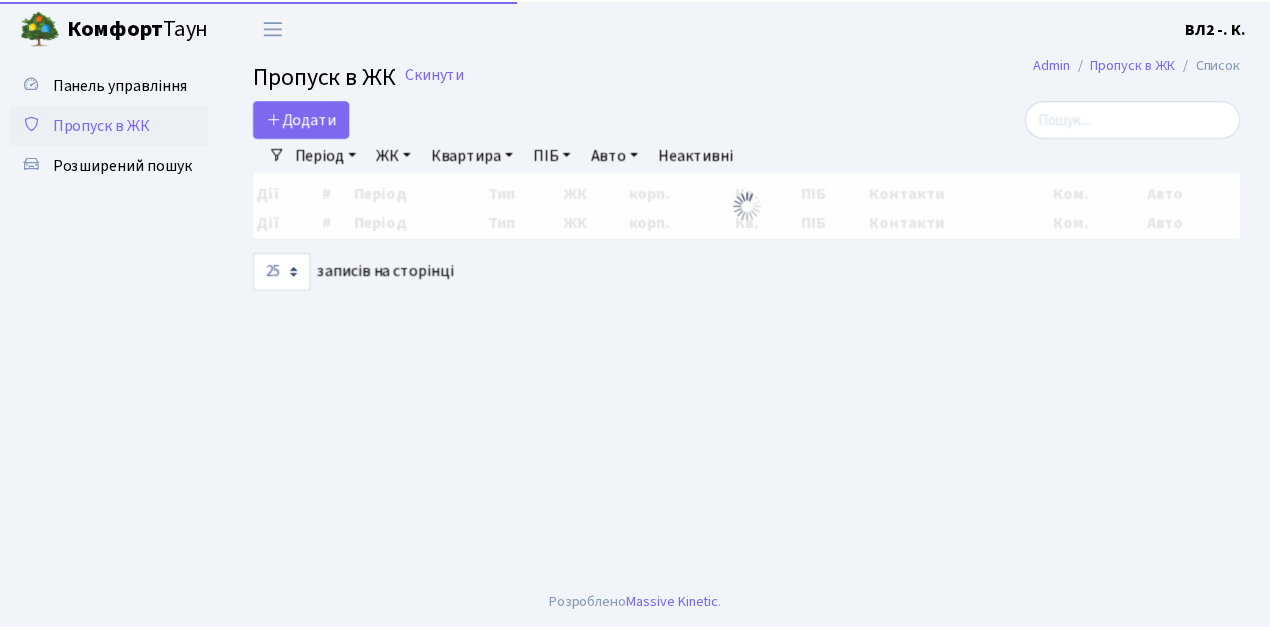 scroll, scrollTop: 0, scrollLeft: 0, axis: both 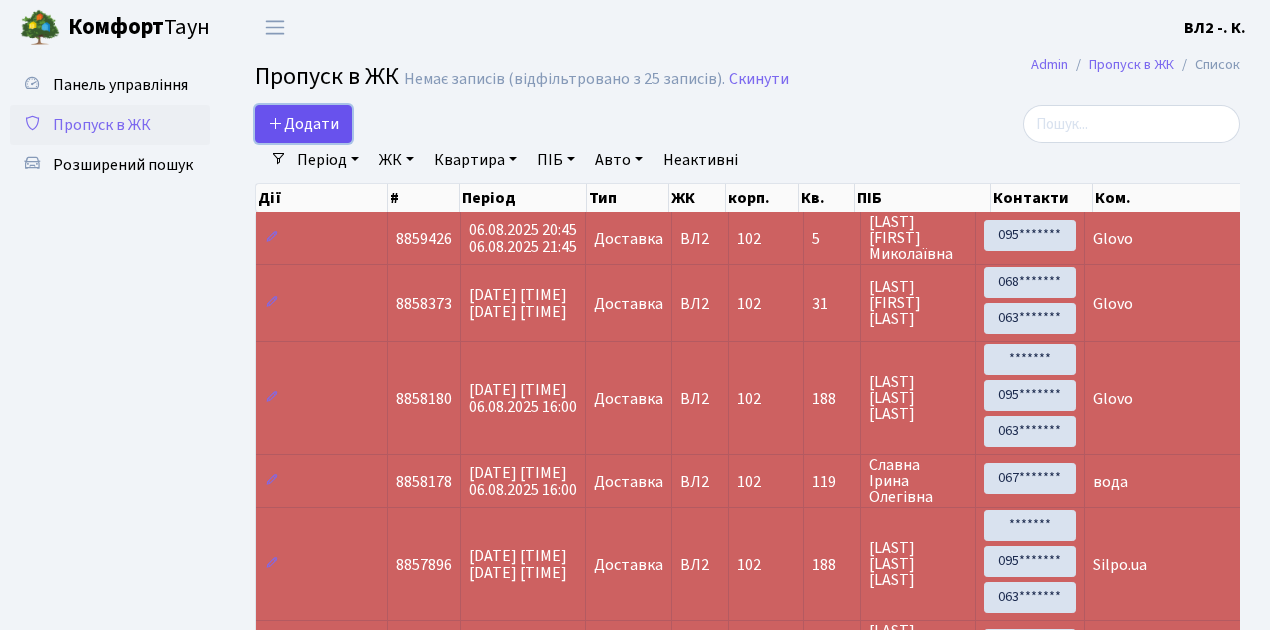 click on "Додати" at bounding box center (303, 124) 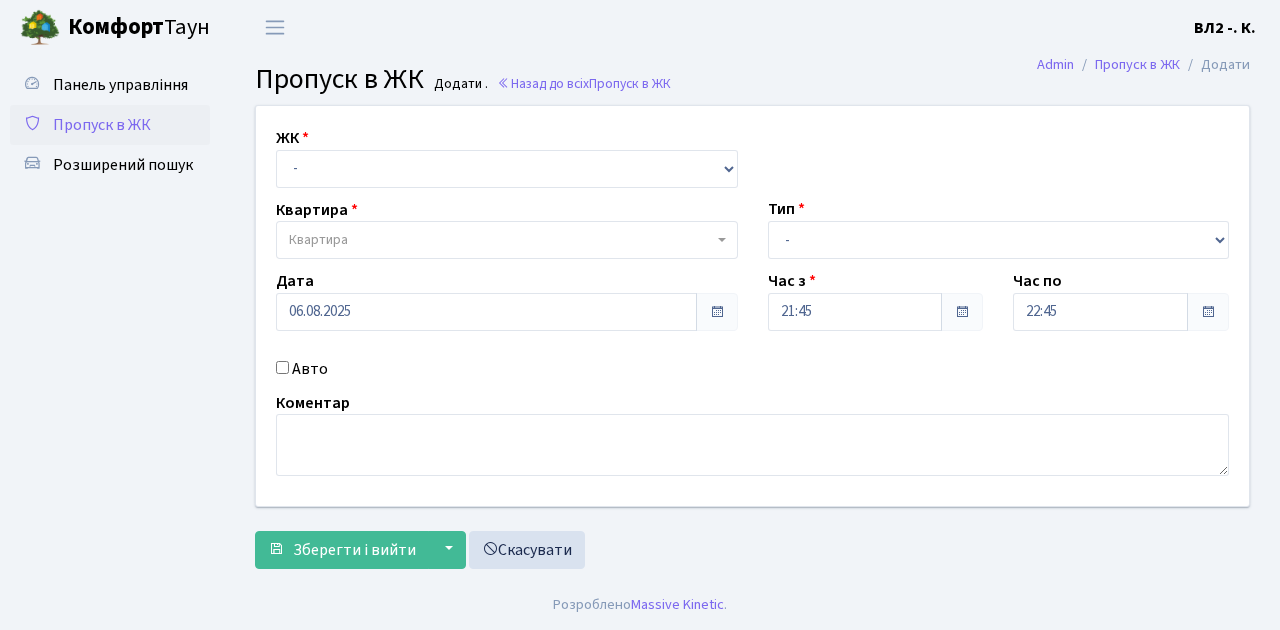 scroll, scrollTop: 0, scrollLeft: 0, axis: both 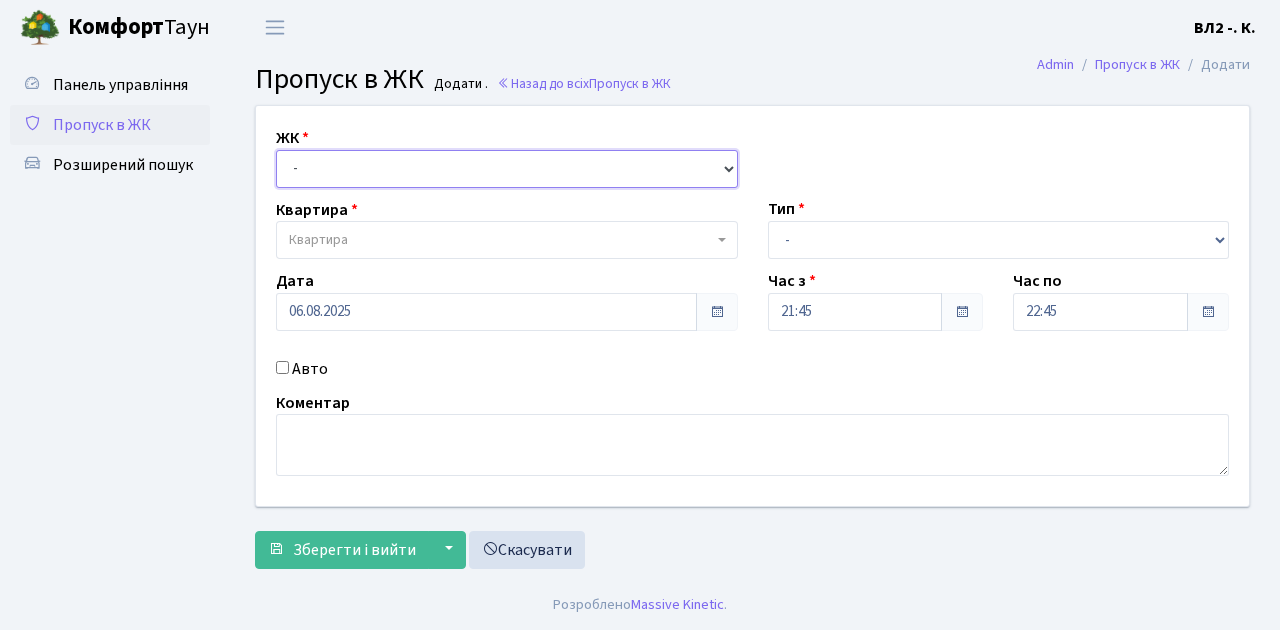 click on "-
ВЛ1, Ужгородський пров., 4/1
ВЛ2, Голосіївський просп., 76
ВЛ3, пр.Голосіївський, 78/2" at bounding box center (507, 169) 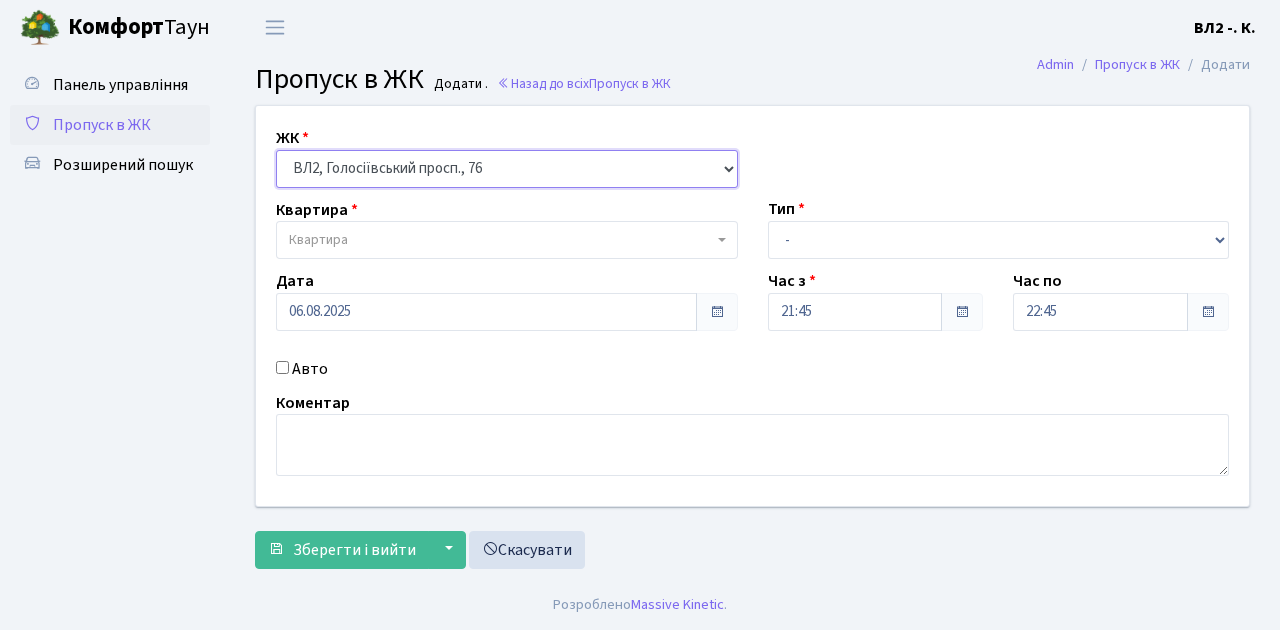 click on "-
ВЛ1, Ужгородський пров., 4/1
ВЛ2, Голосіївський просп., 76
ВЛ3, пр.Голосіївський, 78/2" at bounding box center (507, 169) 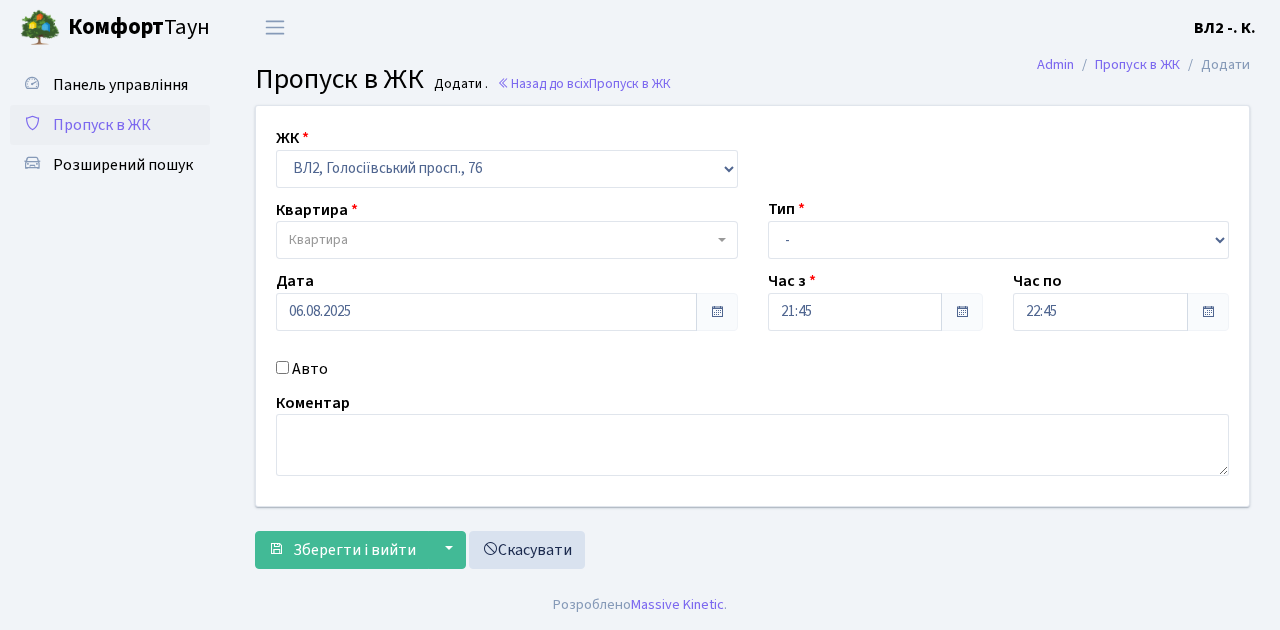 click on "Квартира" at bounding box center (501, 240) 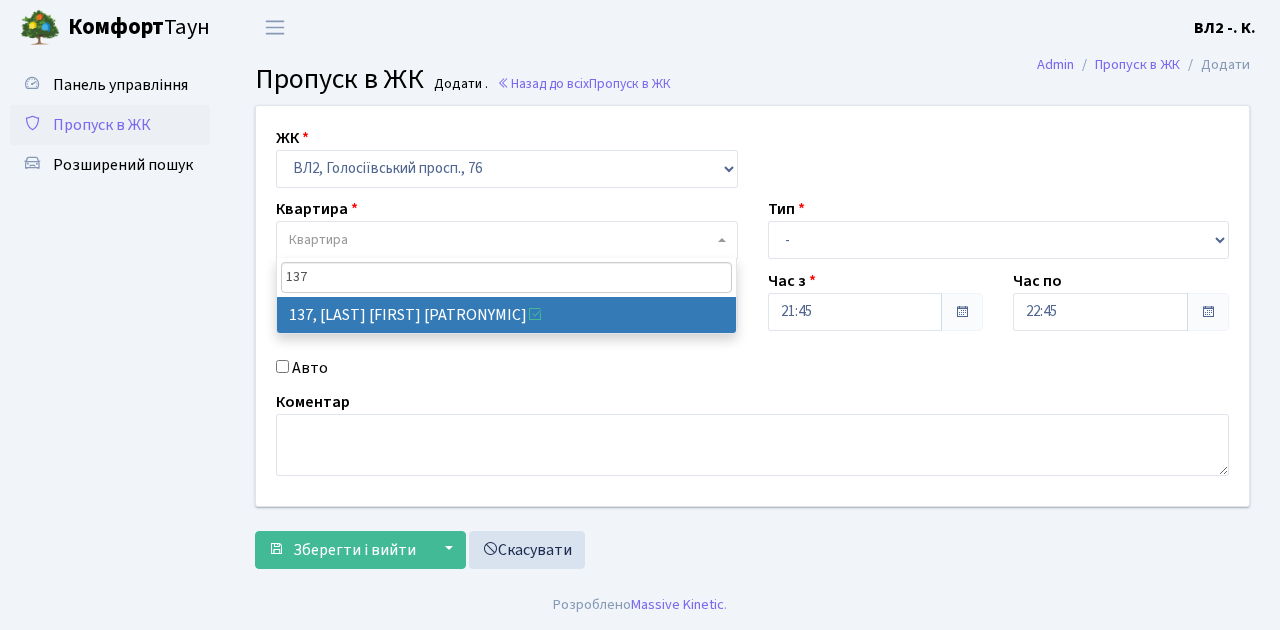 type on "137" 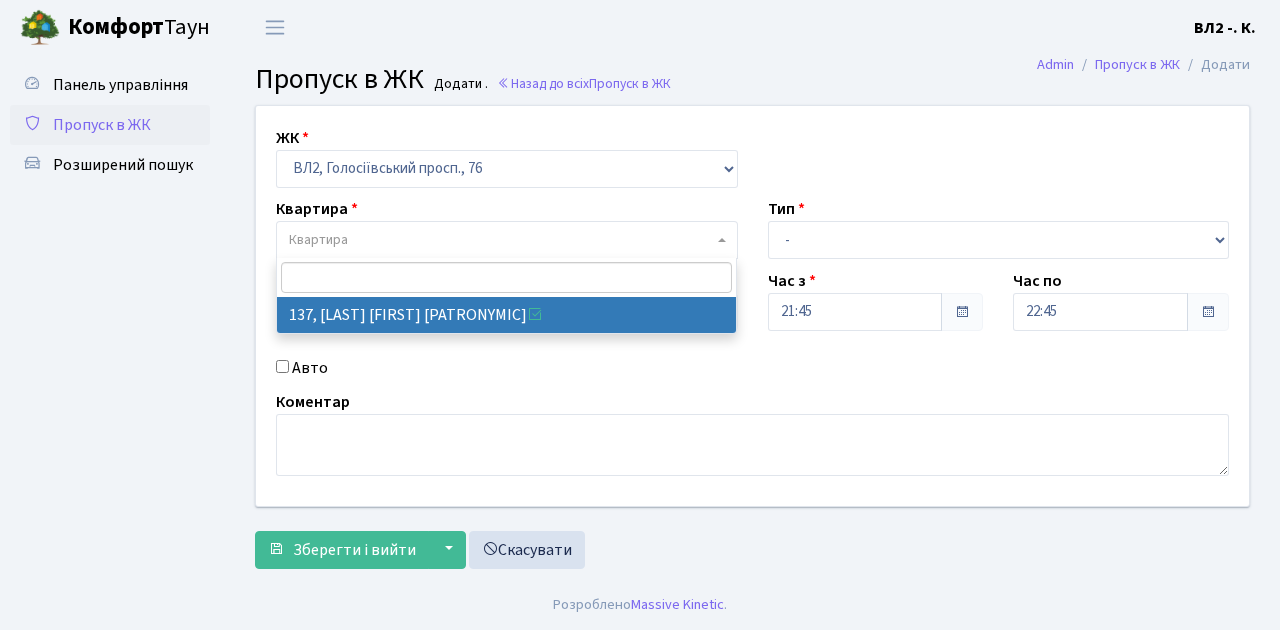 select on "38347" 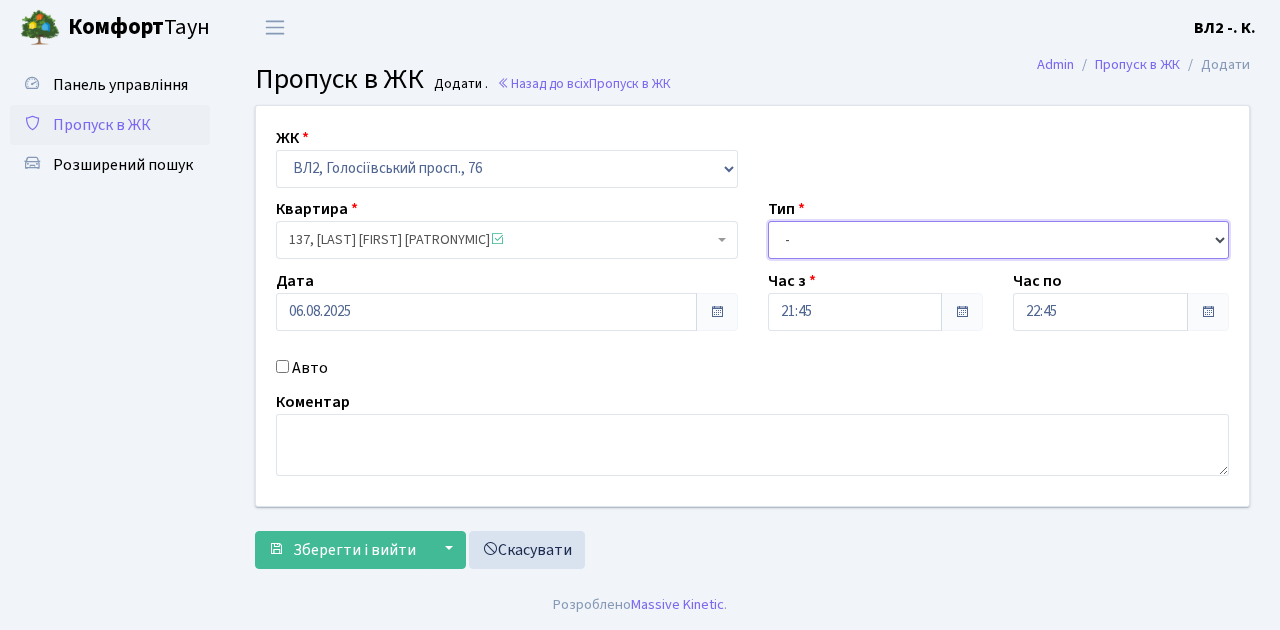 click on "-
Доставка
Таксі
Гості
Сервіс" at bounding box center [999, 240] 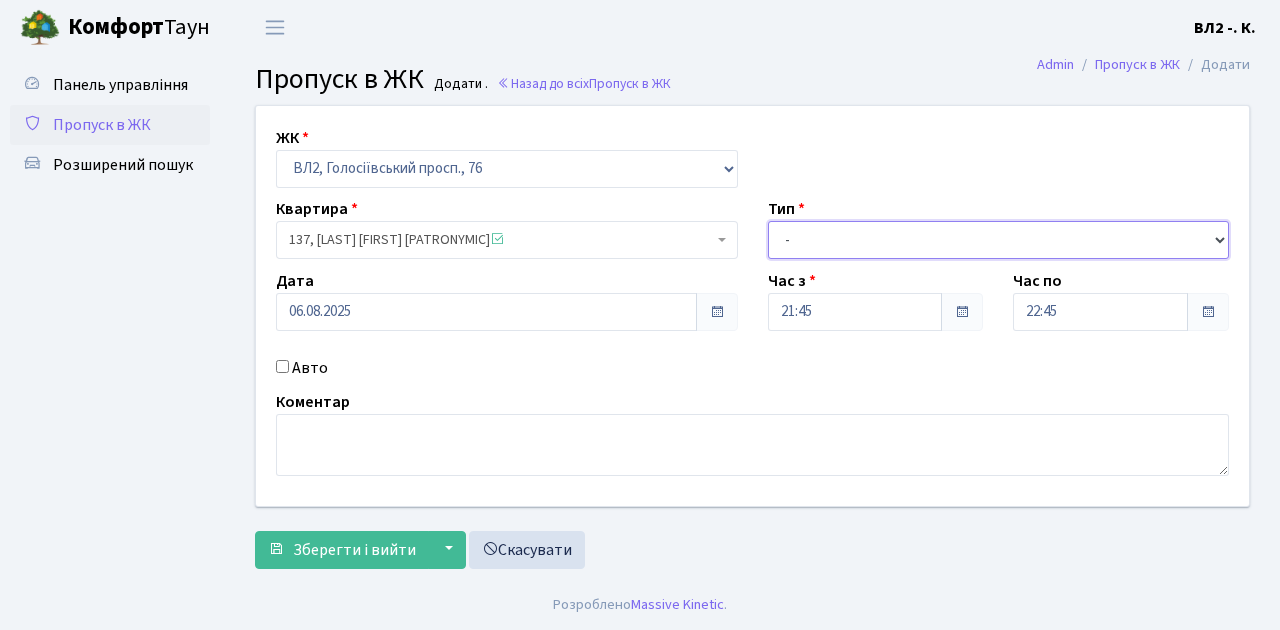 select on "1" 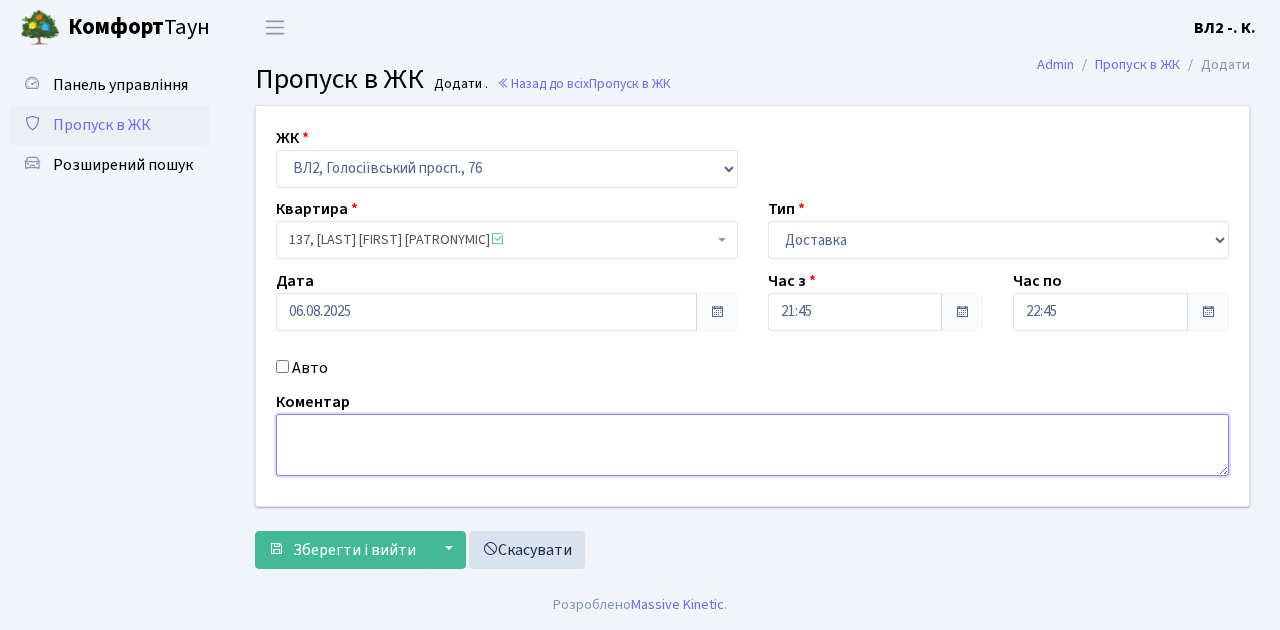 click at bounding box center [752, 445] 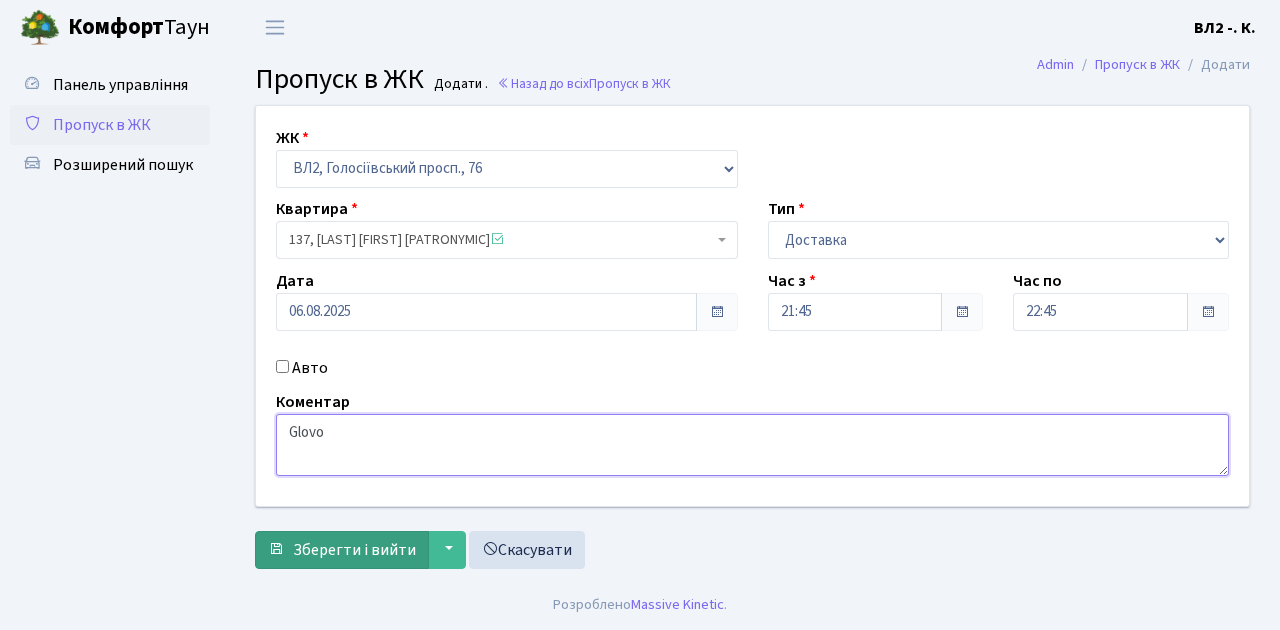 type on "Glovo" 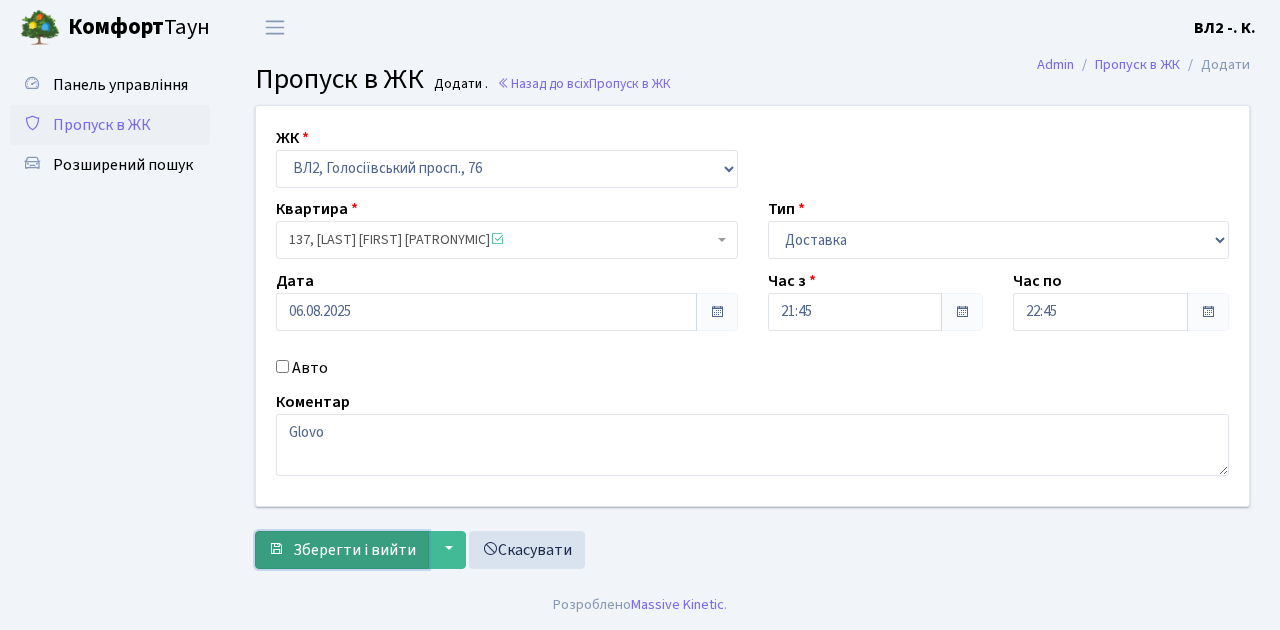 click on "Зберегти і вийти" at bounding box center [354, 550] 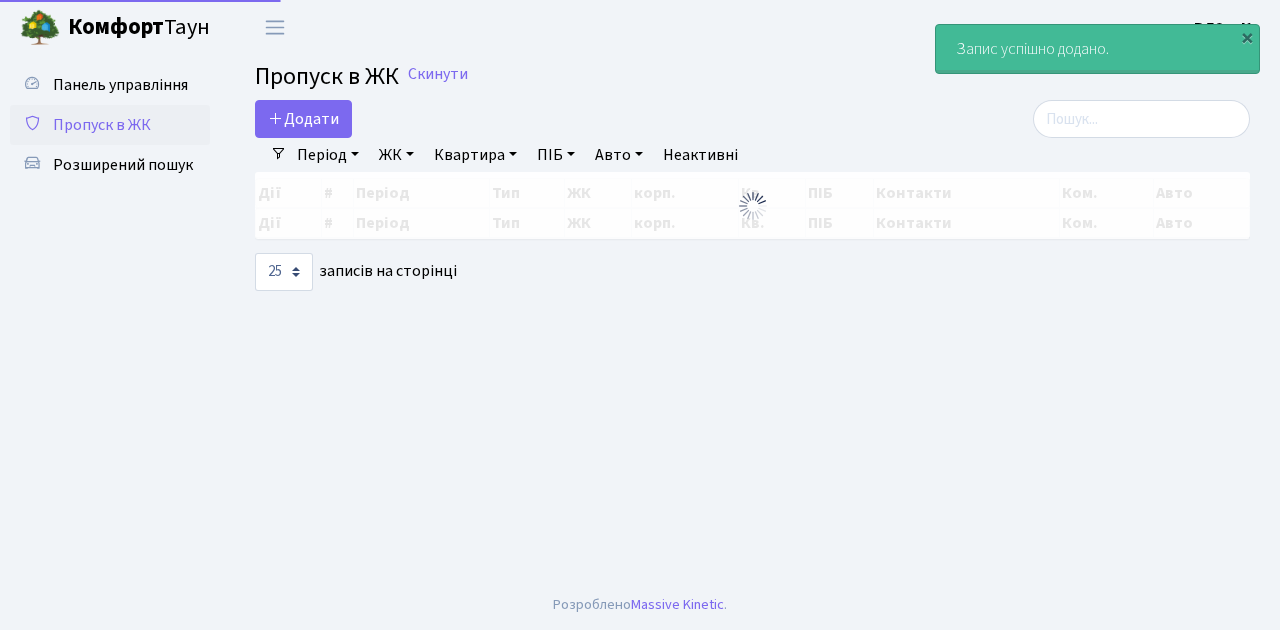 select on "25" 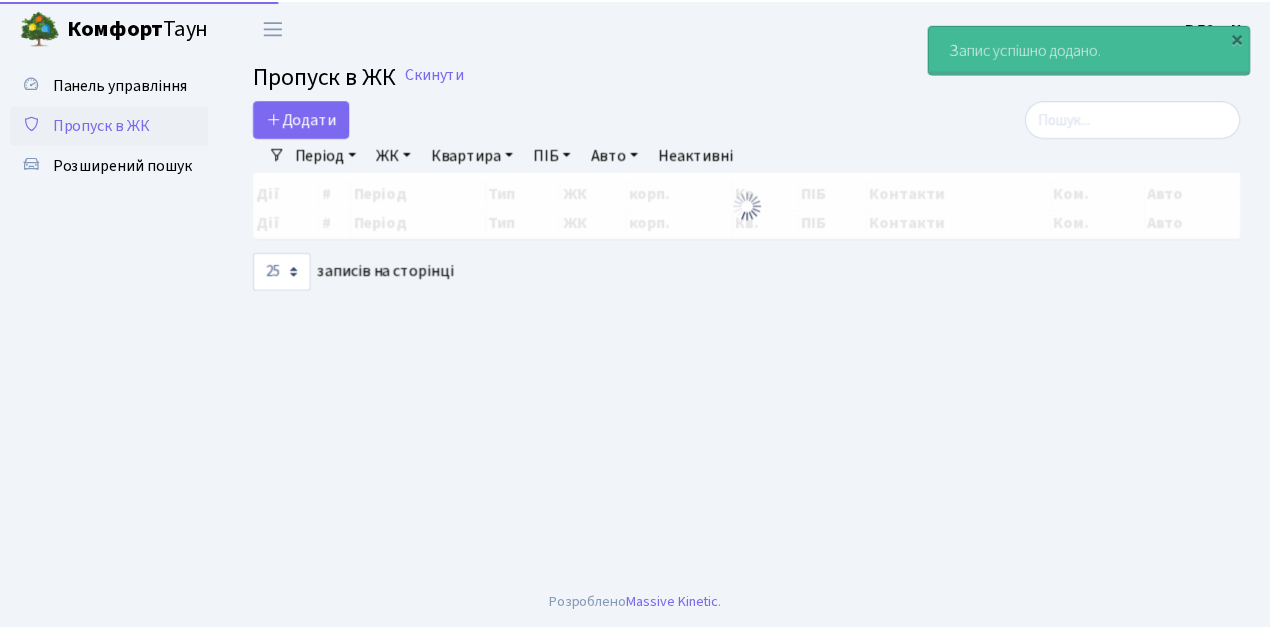 scroll, scrollTop: 0, scrollLeft: 0, axis: both 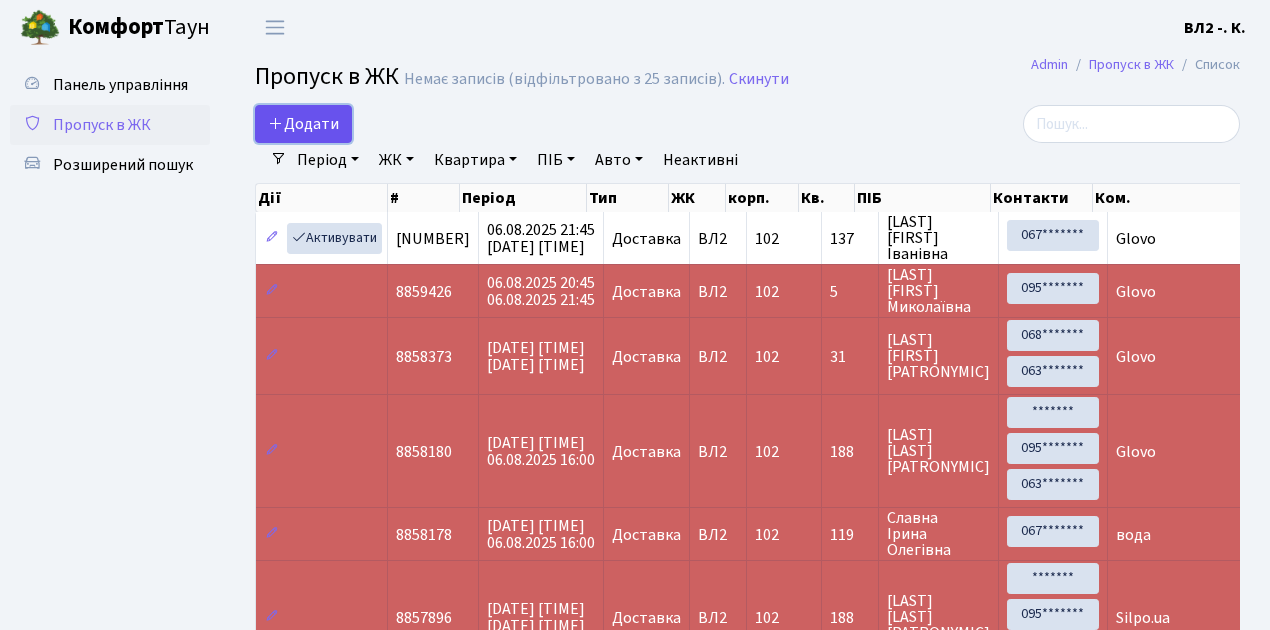 click on "Додати" at bounding box center [303, 124] 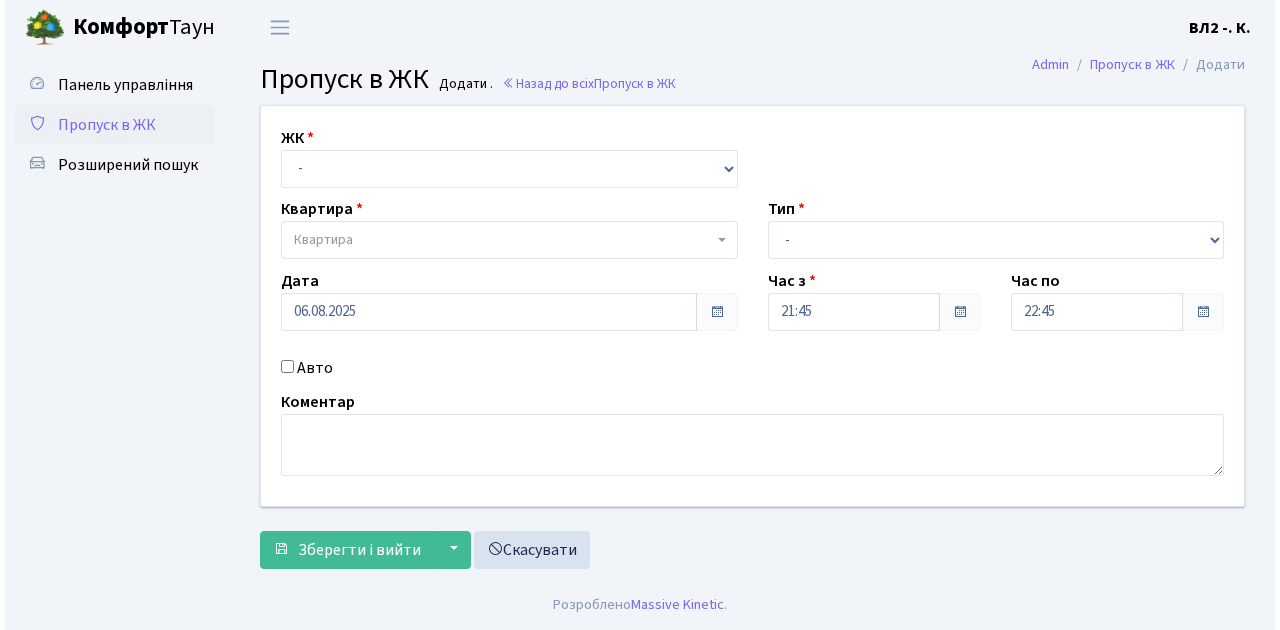 scroll, scrollTop: 0, scrollLeft: 0, axis: both 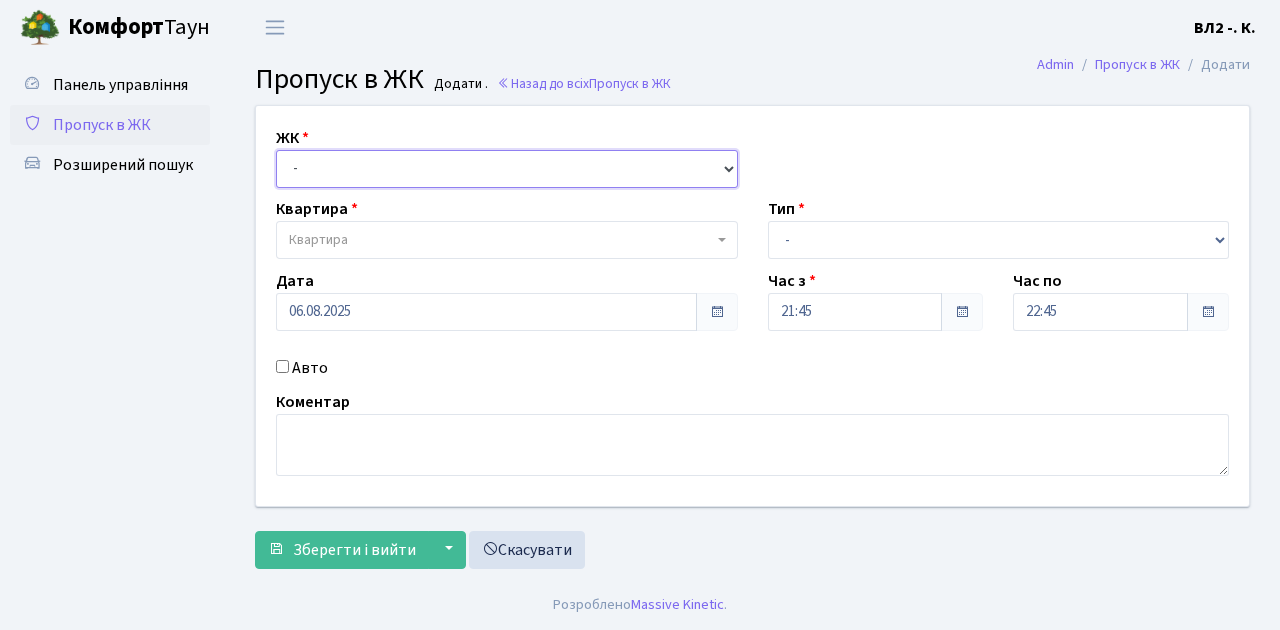 click on "-
ВЛ1, Ужгородський пров., 4/1
ВЛ2, Голосіївський просп., 76
ВЛ3, пр.Голосіївський, 78/2" at bounding box center (507, 169) 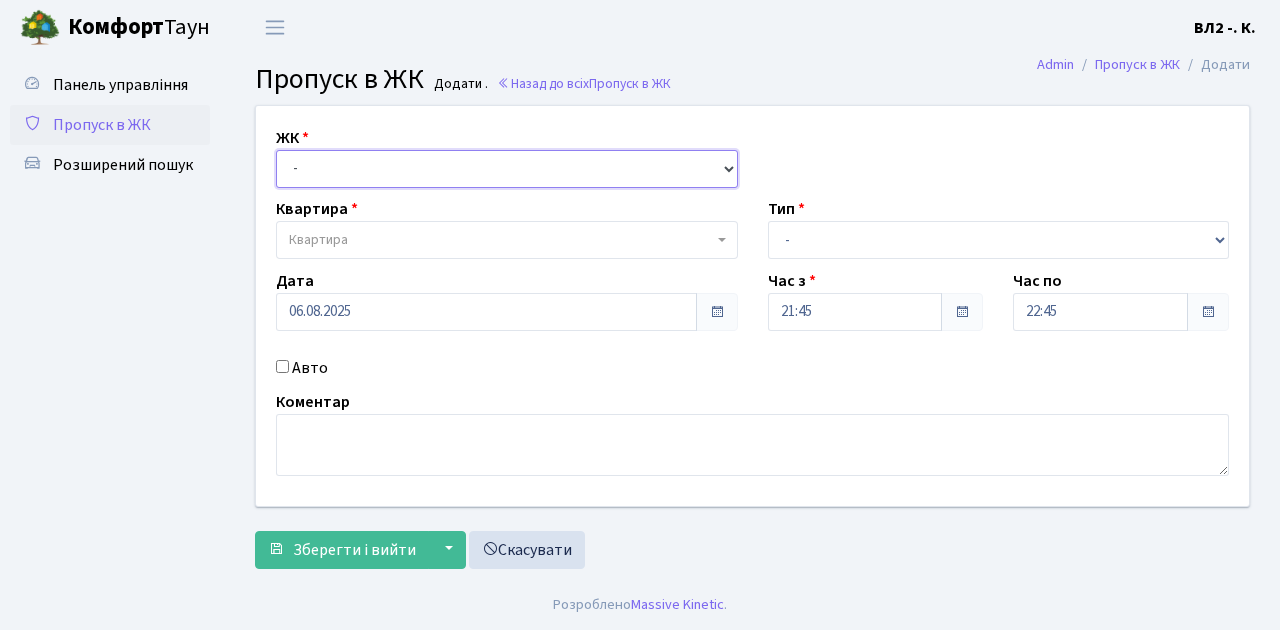 select on "317" 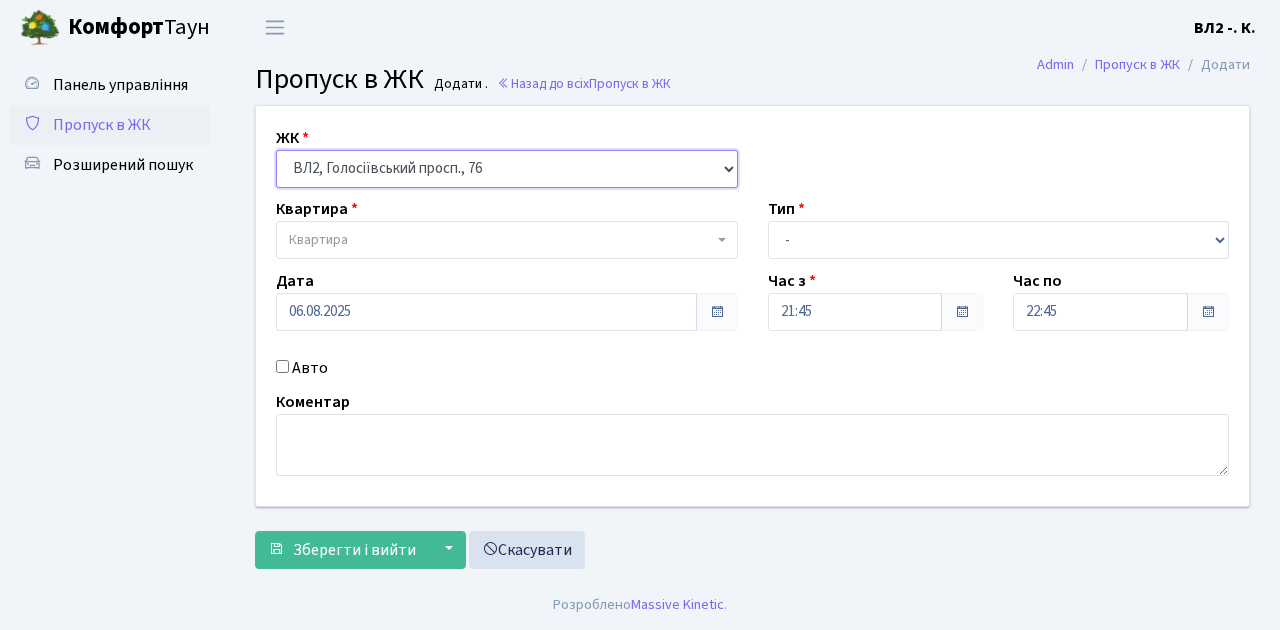 click on "-
ВЛ1, Ужгородський пров., 4/1
ВЛ2, Голосіївський просп., 76
ВЛ3, пр.Голосіївський, 78/2" at bounding box center [507, 169] 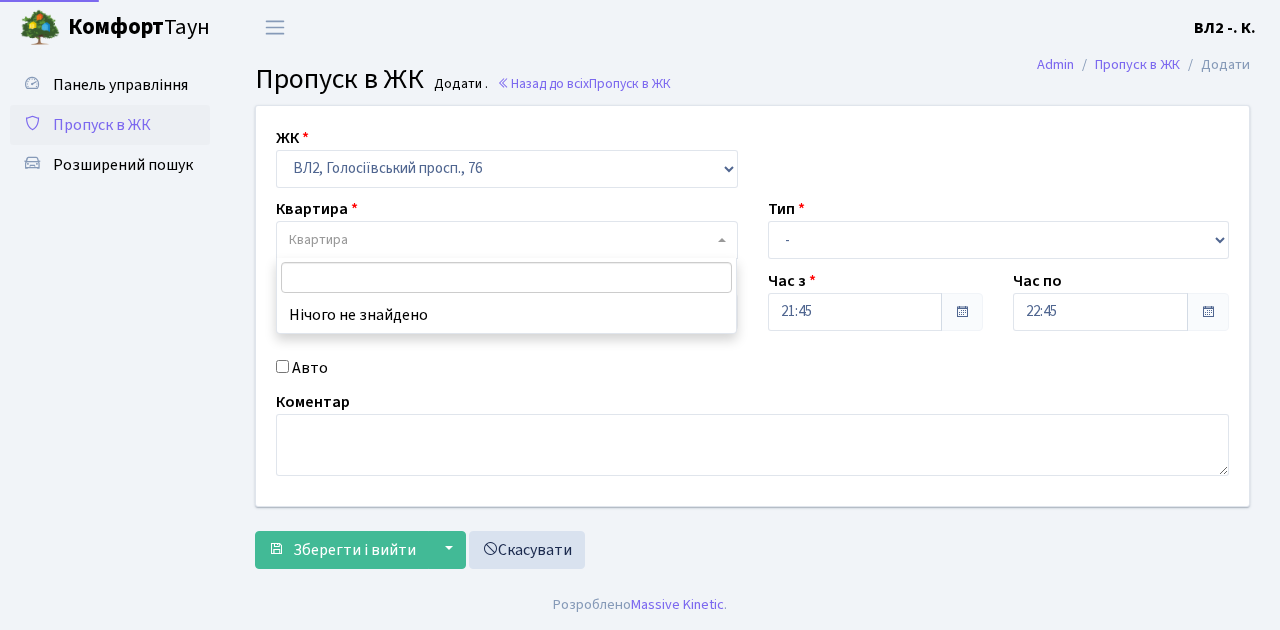 click on "Квартира" at bounding box center (501, 240) 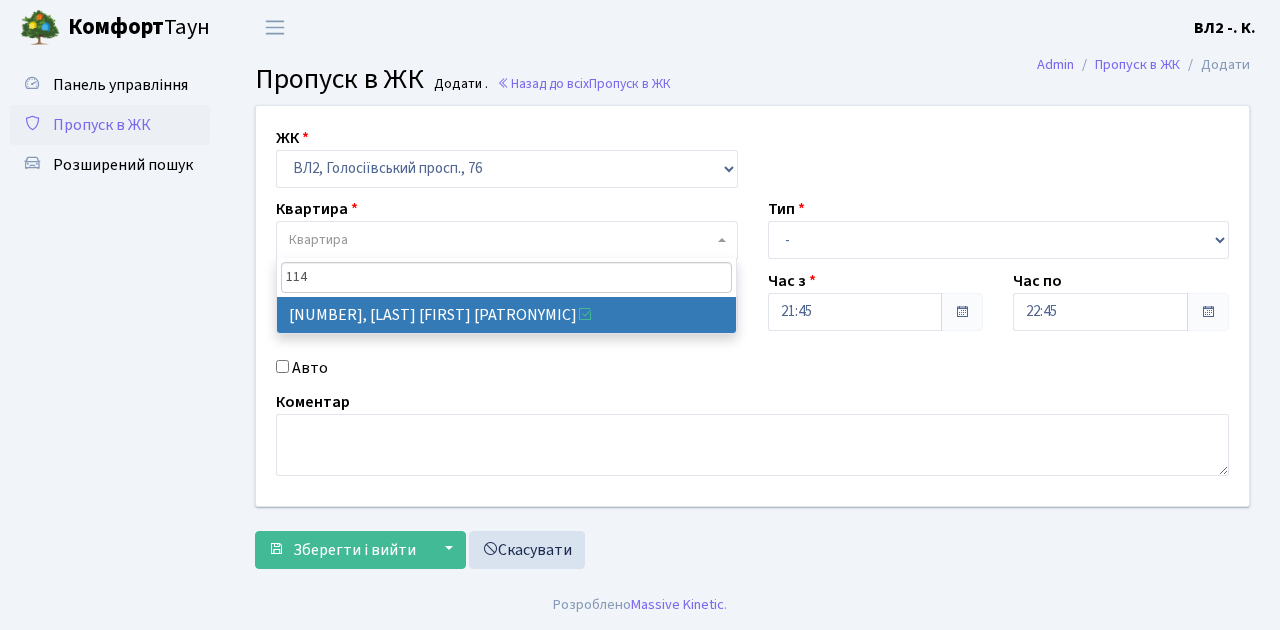 type on "114" 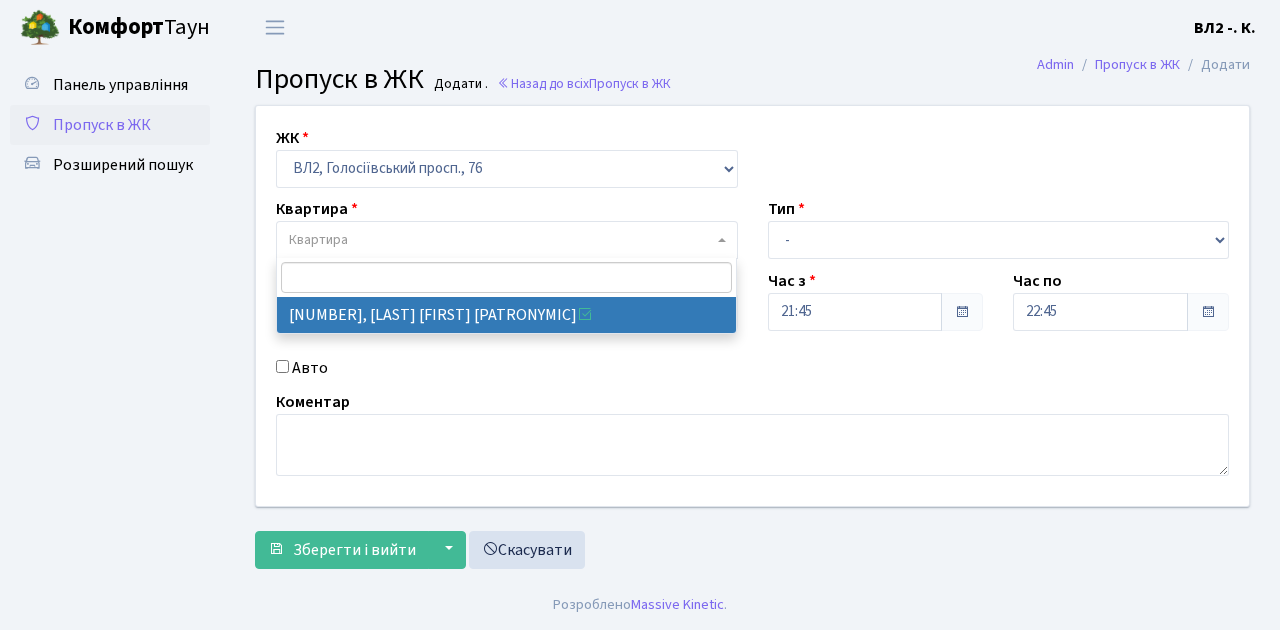select on "38278" 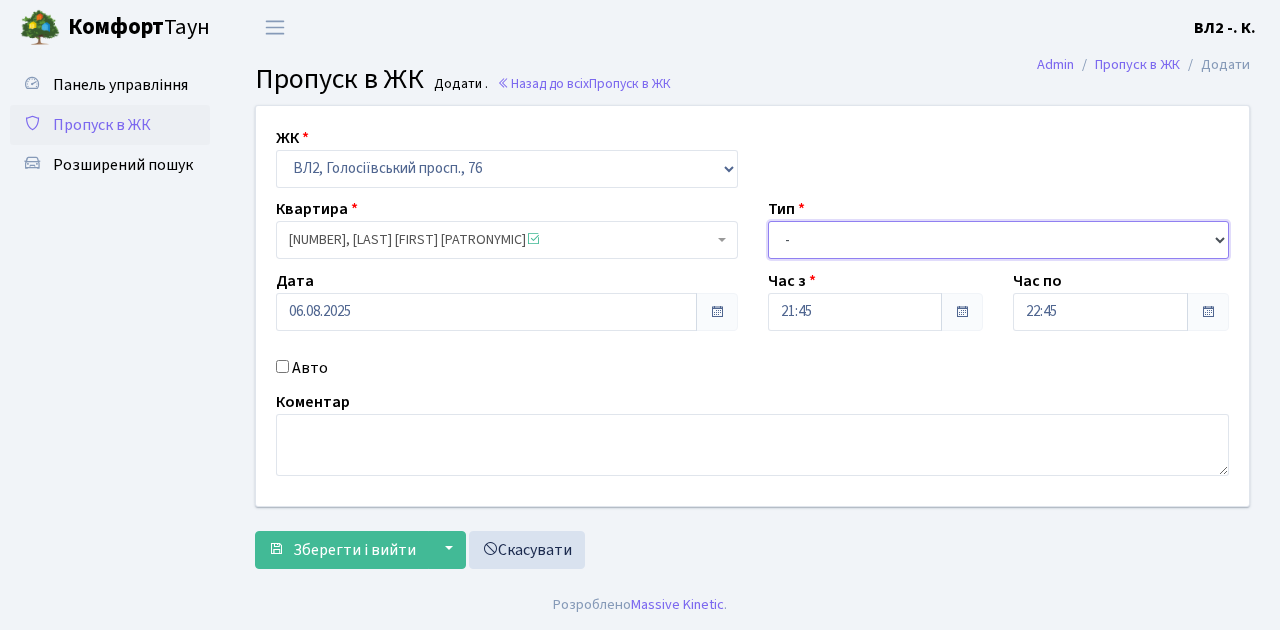 click on "-
Доставка
Таксі
Гості
Сервіс" at bounding box center (999, 240) 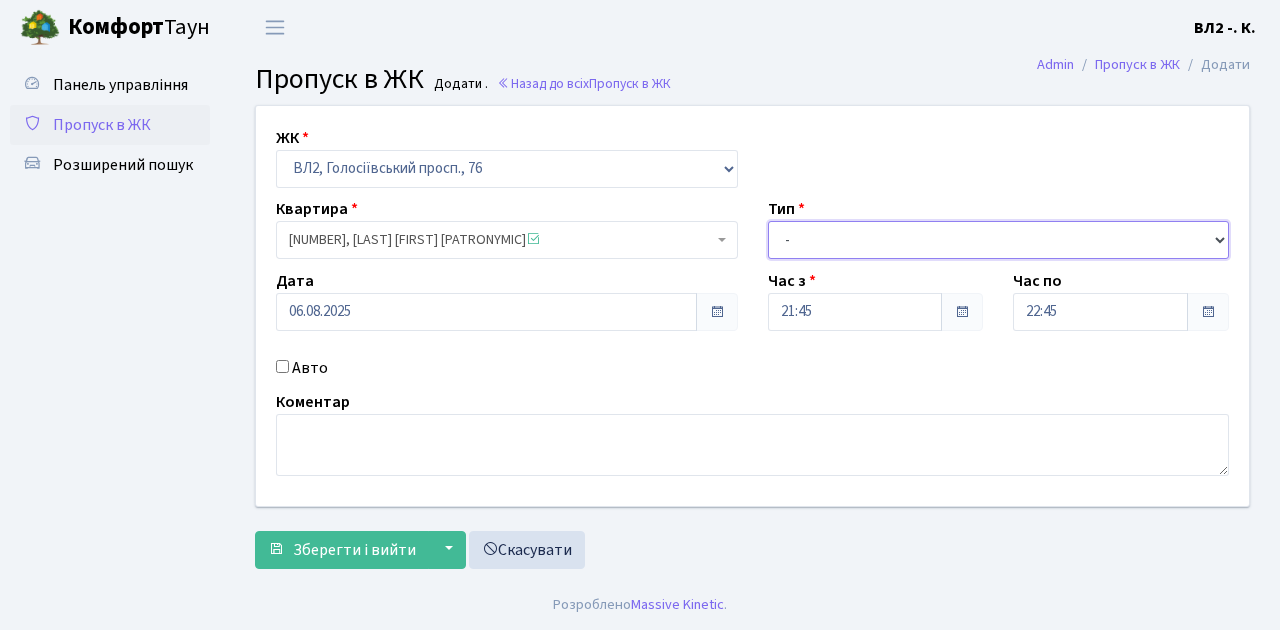 select on "1" 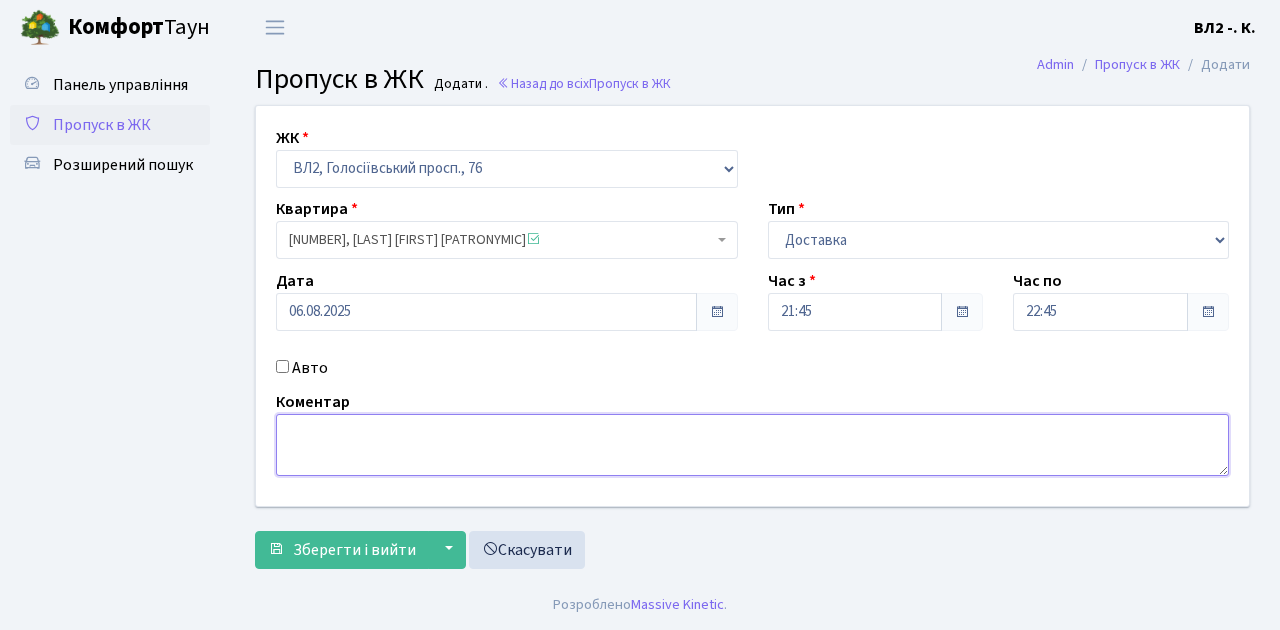 click at bounding box center [752, 445] 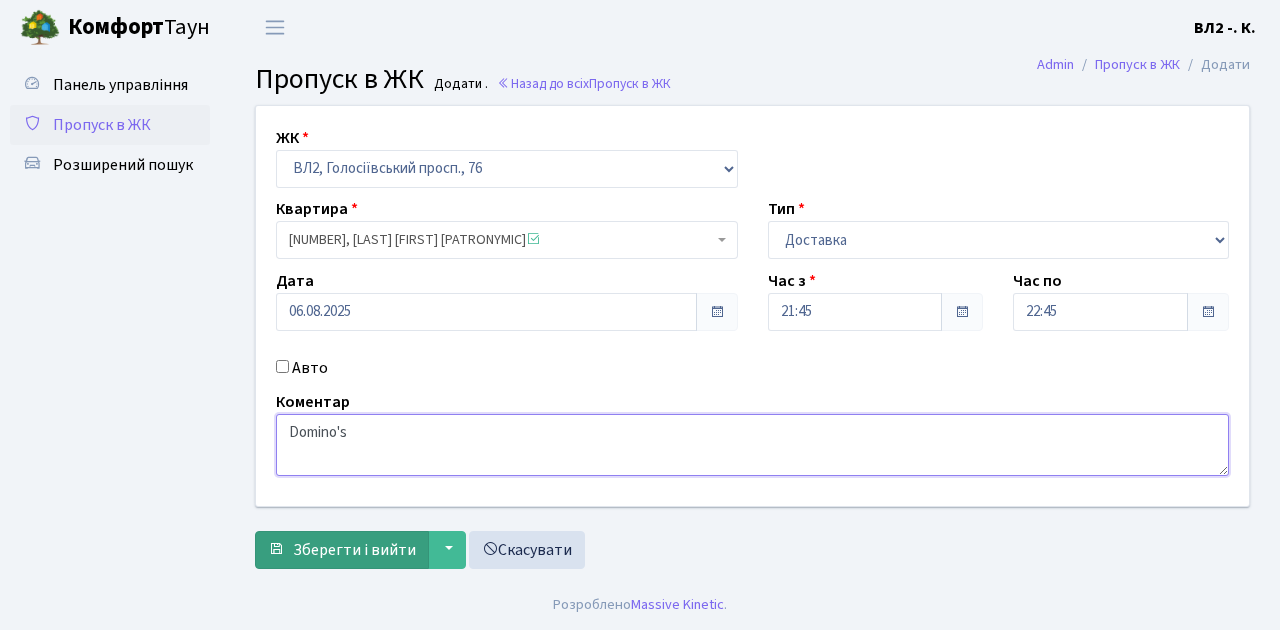 type on "Domino's" 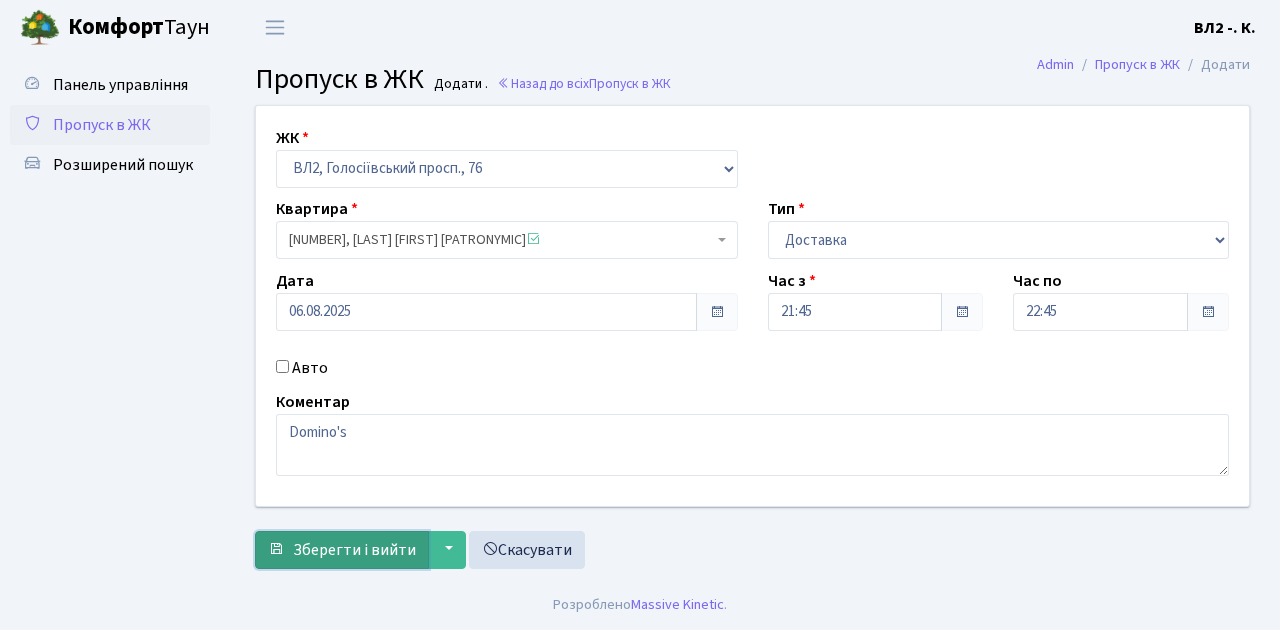 click on "Зберегти і вийти" at bounding box center (354, 550) 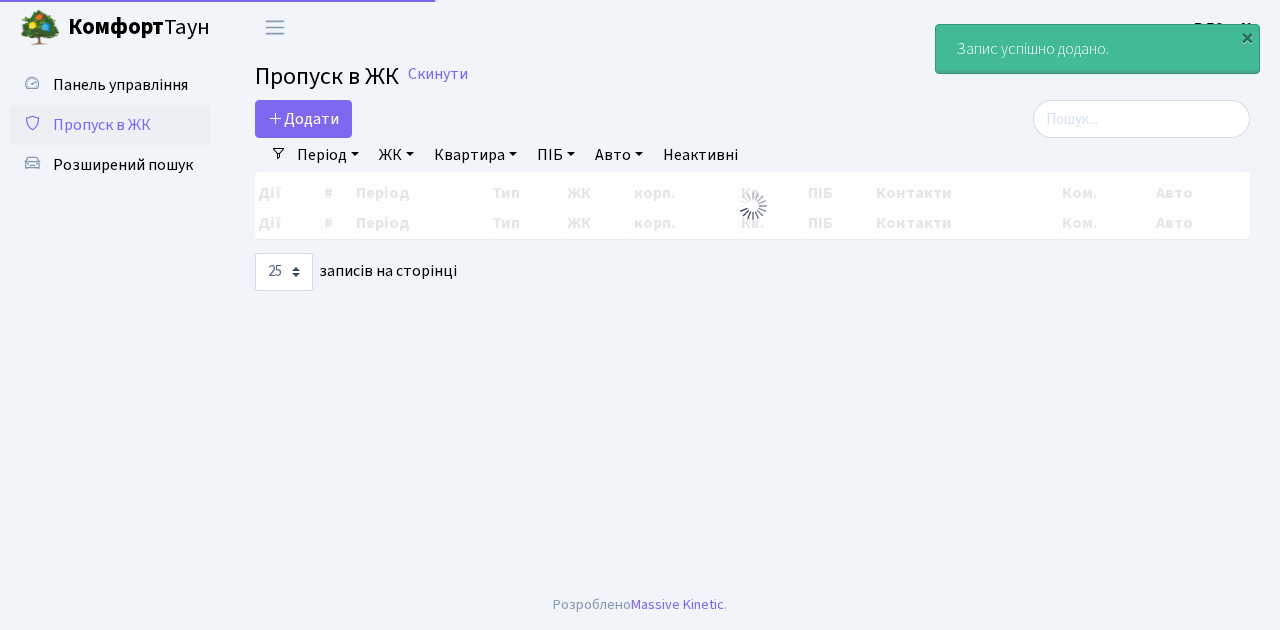 select on "25" 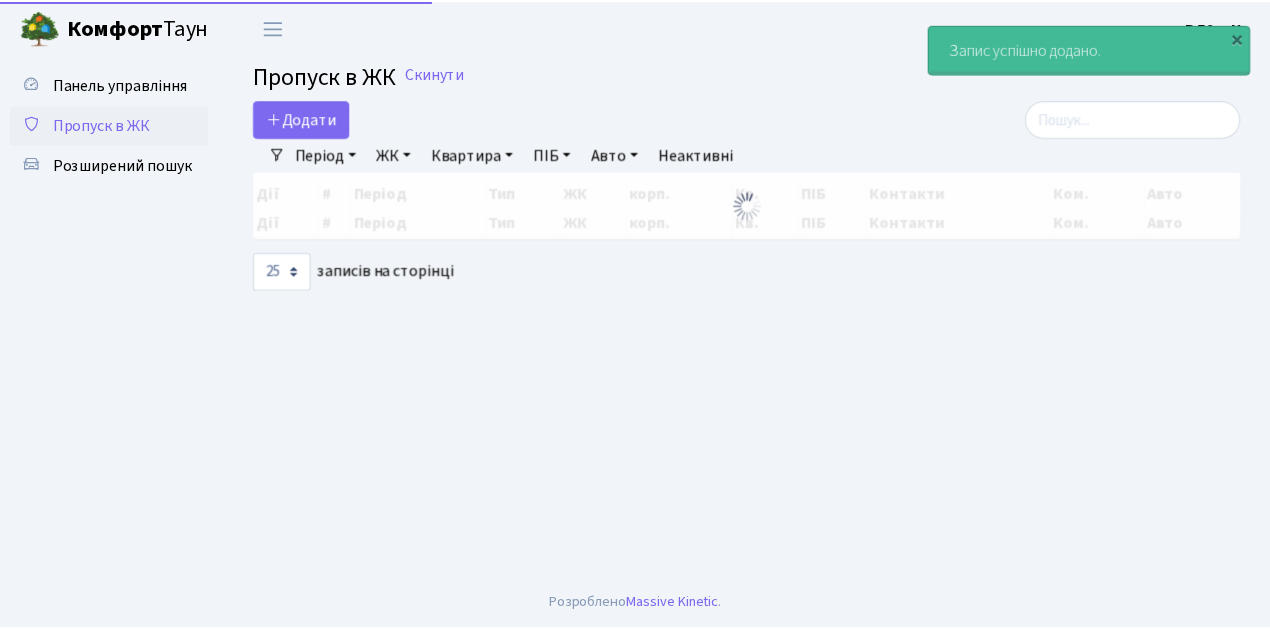 scroll, scrollTop: 0, scrollLeft: 0, axis: both 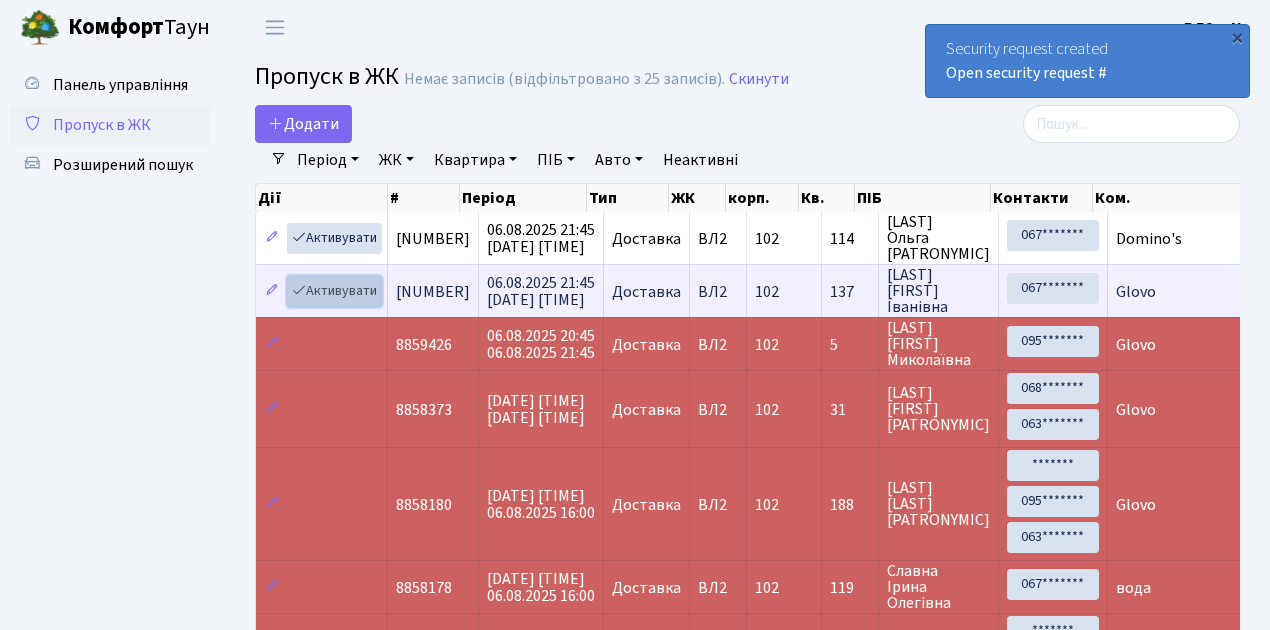 click on "Активувати" at bounding box center (334, 291) 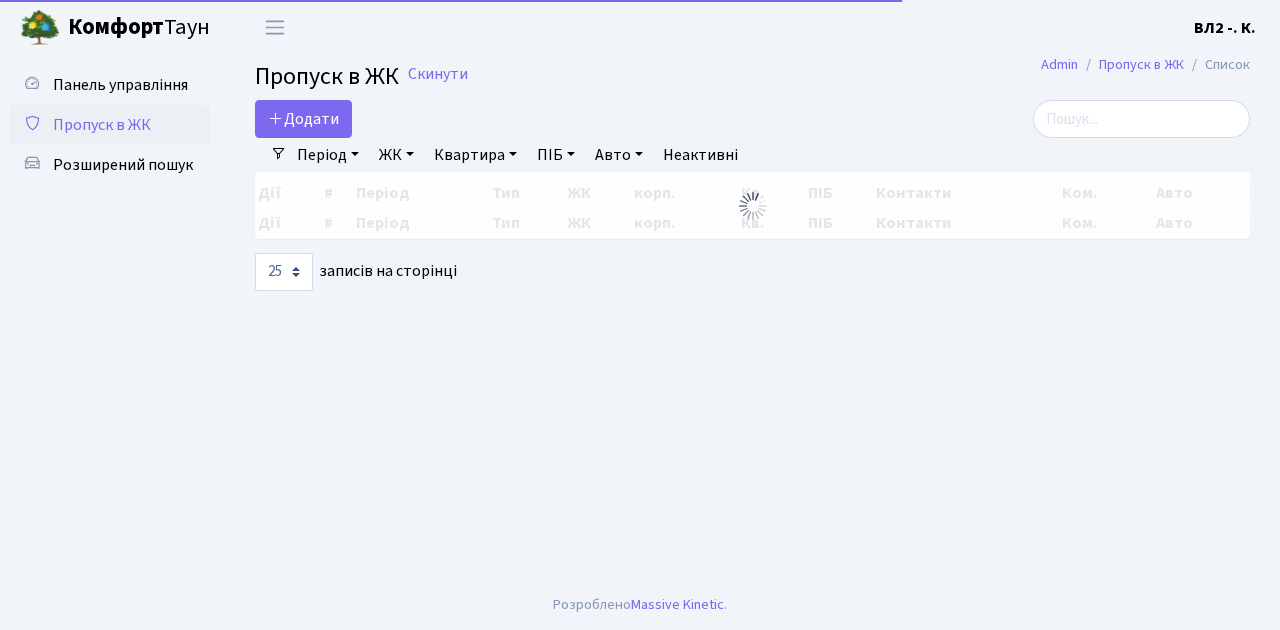 select on "25" 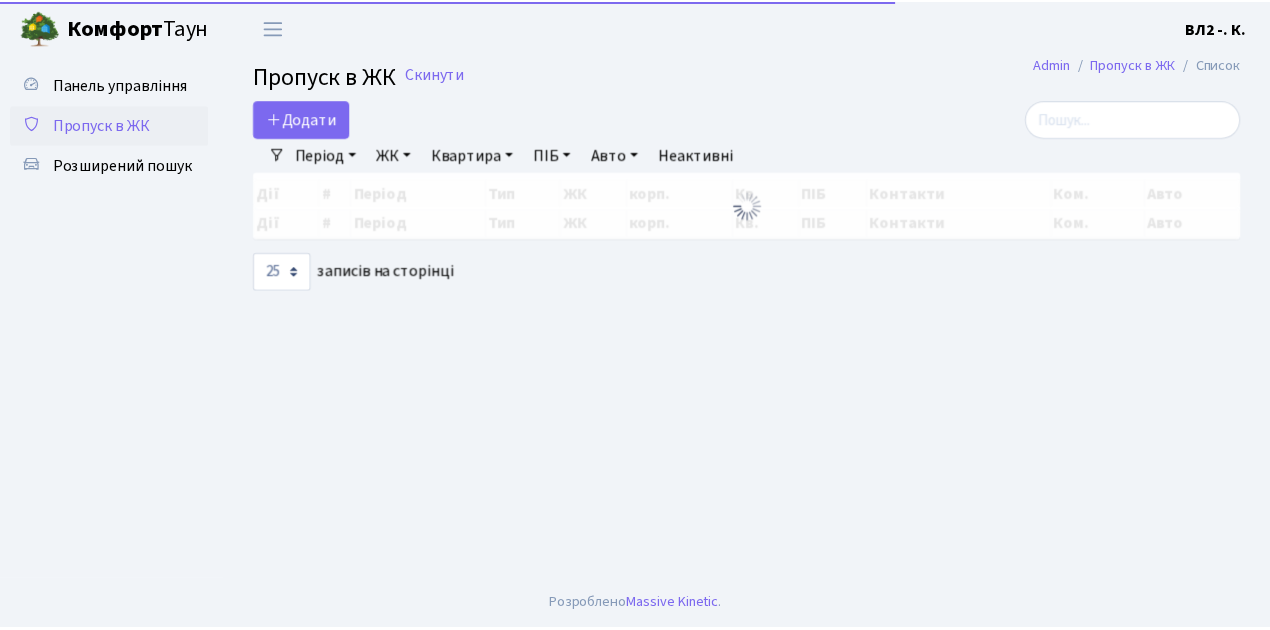 scroll, scrollTop: 0, scrollLeft: 0, axis: both 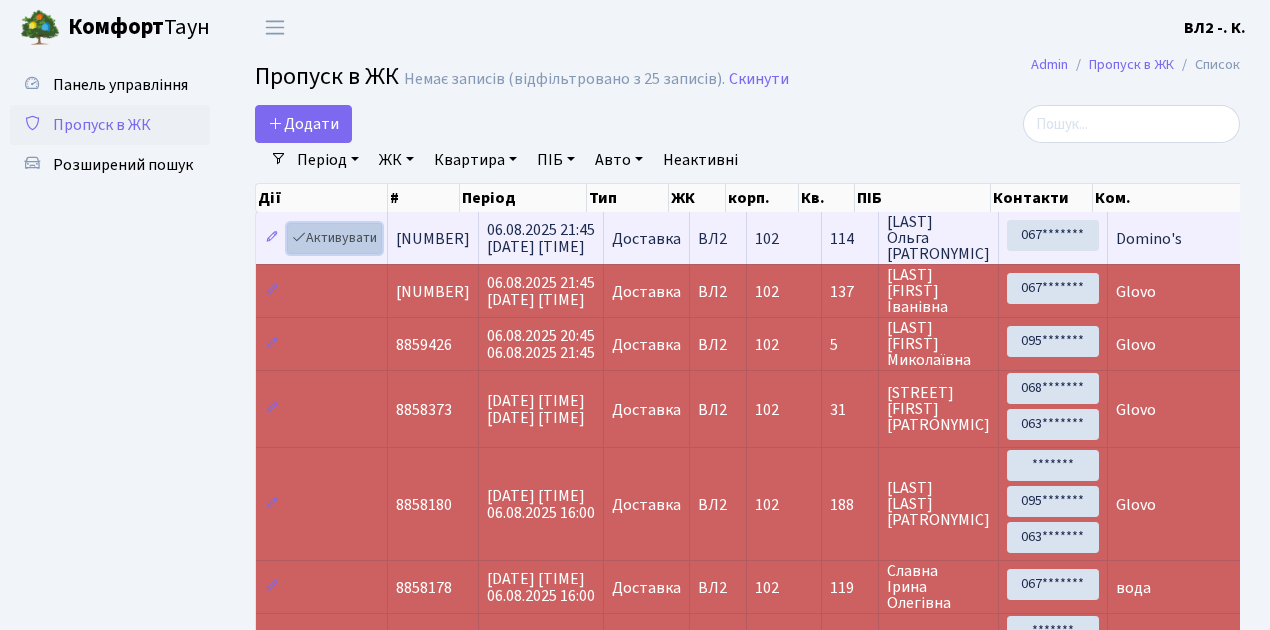 click on "Активувати" at bounding box center [334, 238] 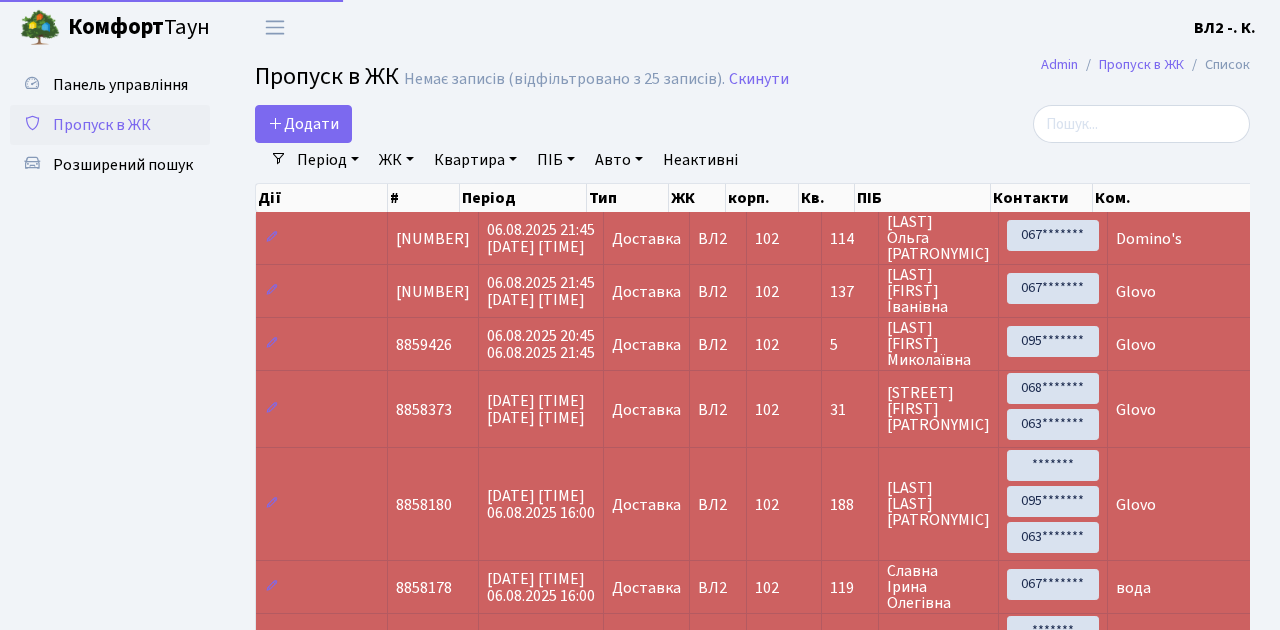 select on "25" 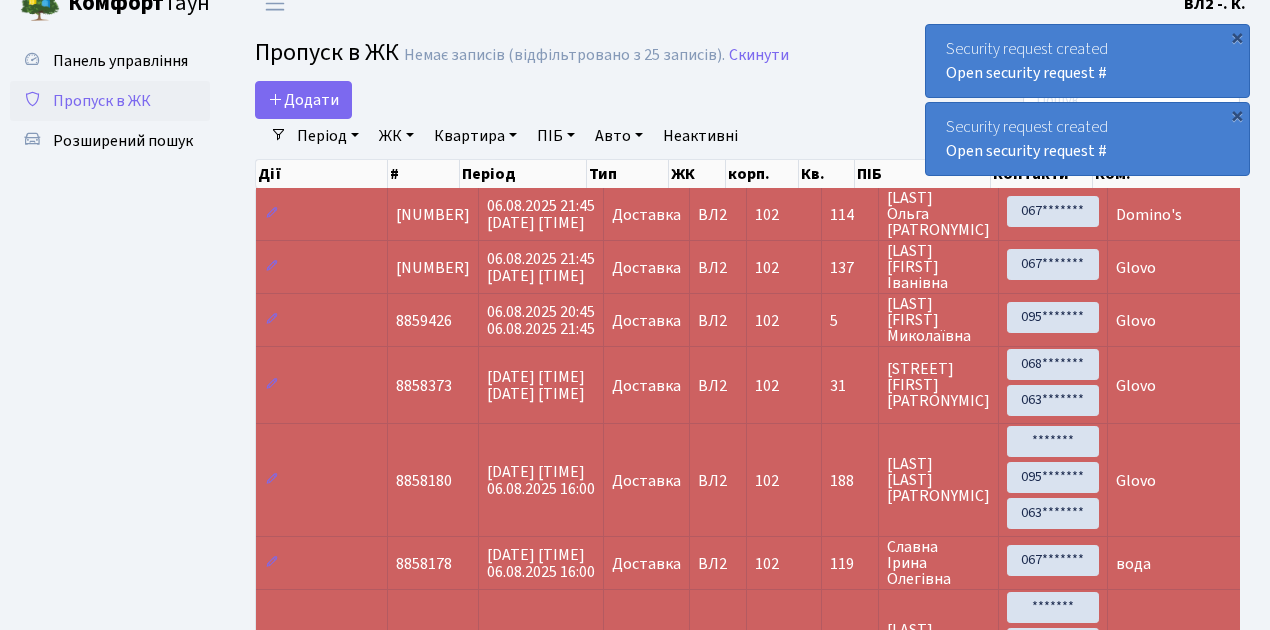 scroll, scrollTop: 0, scrollLeft: 0, axis: both 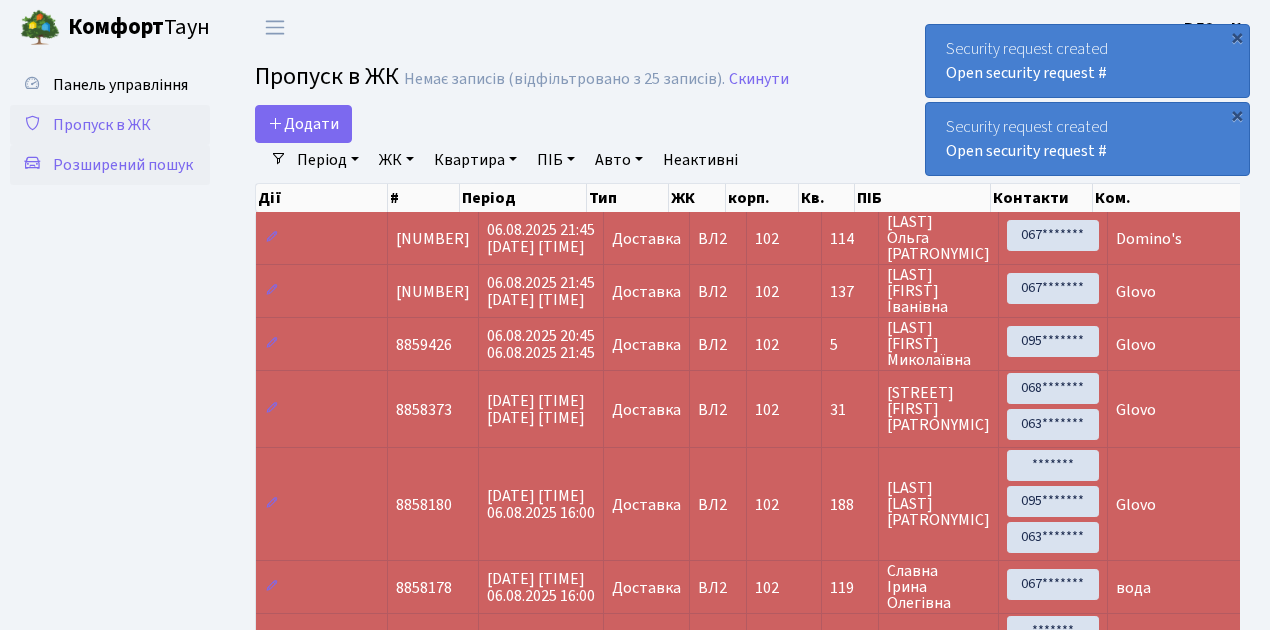 click on "Розширений пошук" at bounding box center (123, 165) 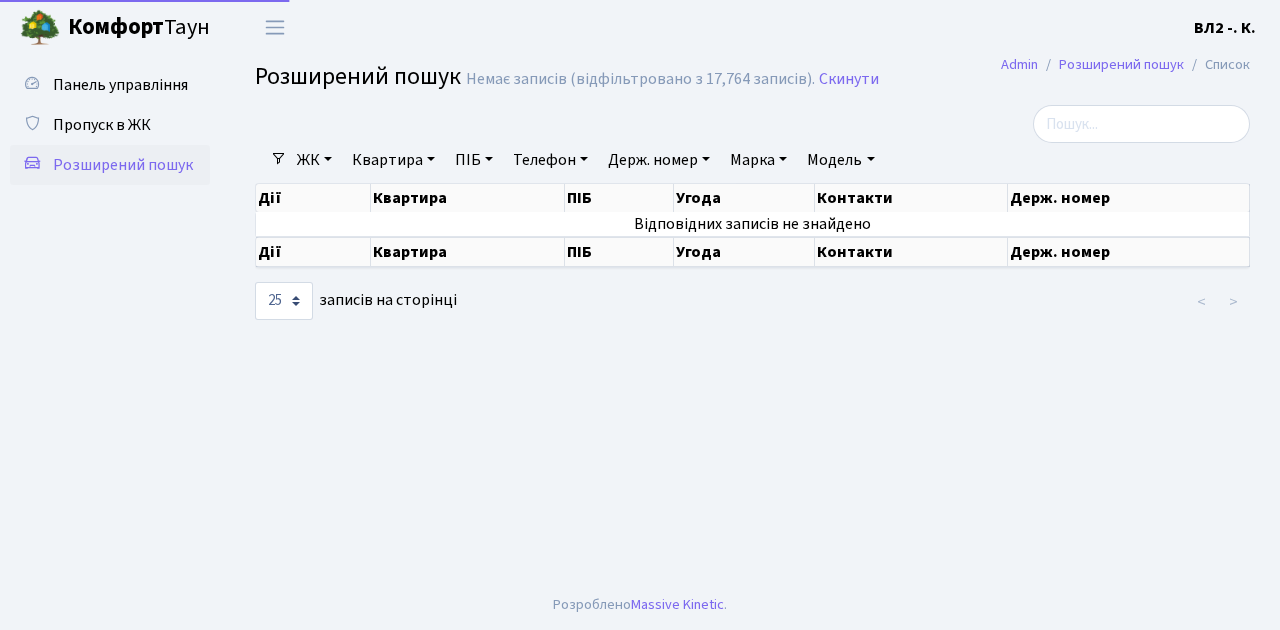 select on "25" 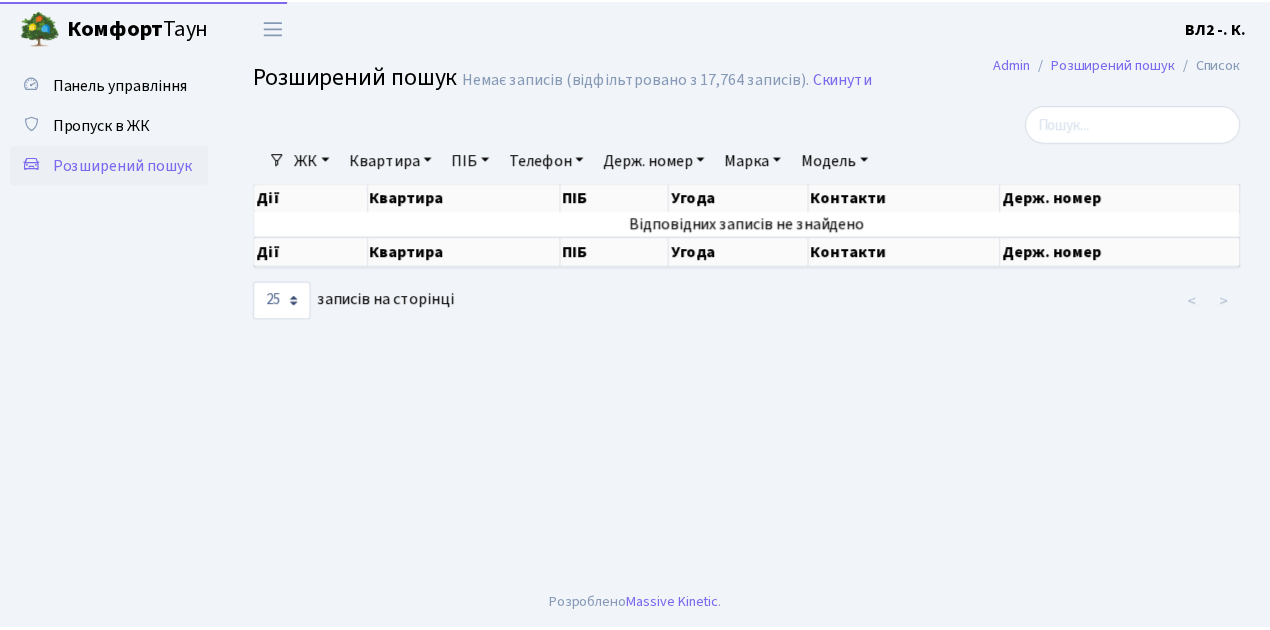 scroll, scrollTop: 0, scrollLeft: 0, axis: both 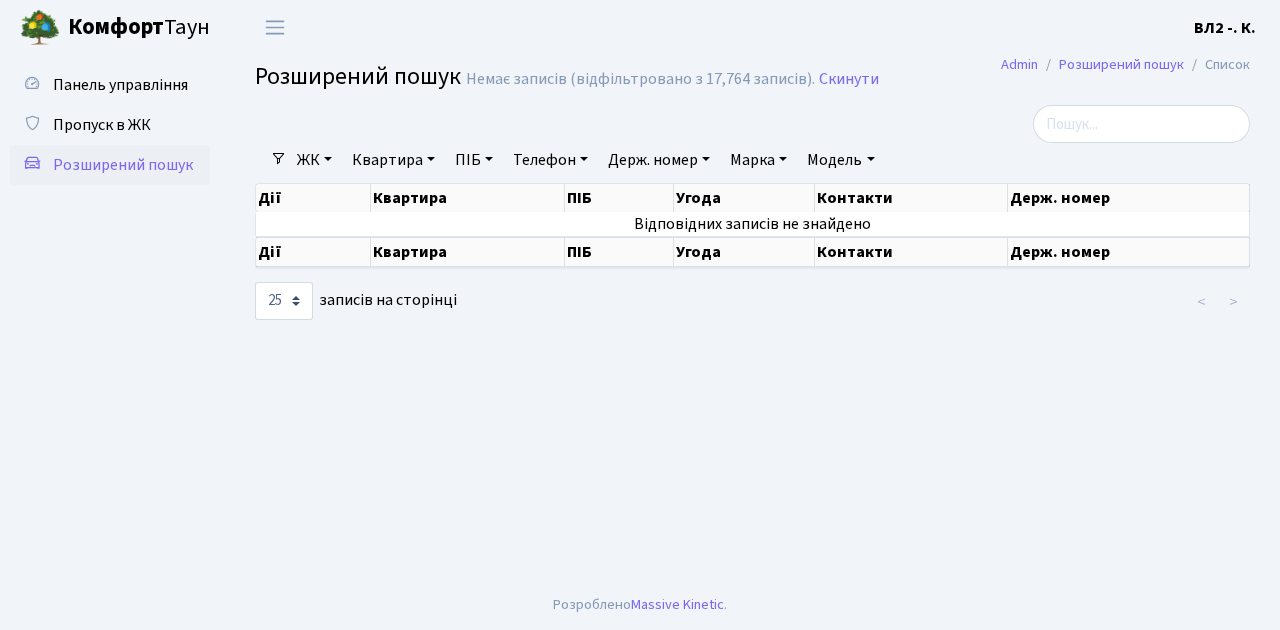 click on "Квартира" at bounding box center (393, 160) 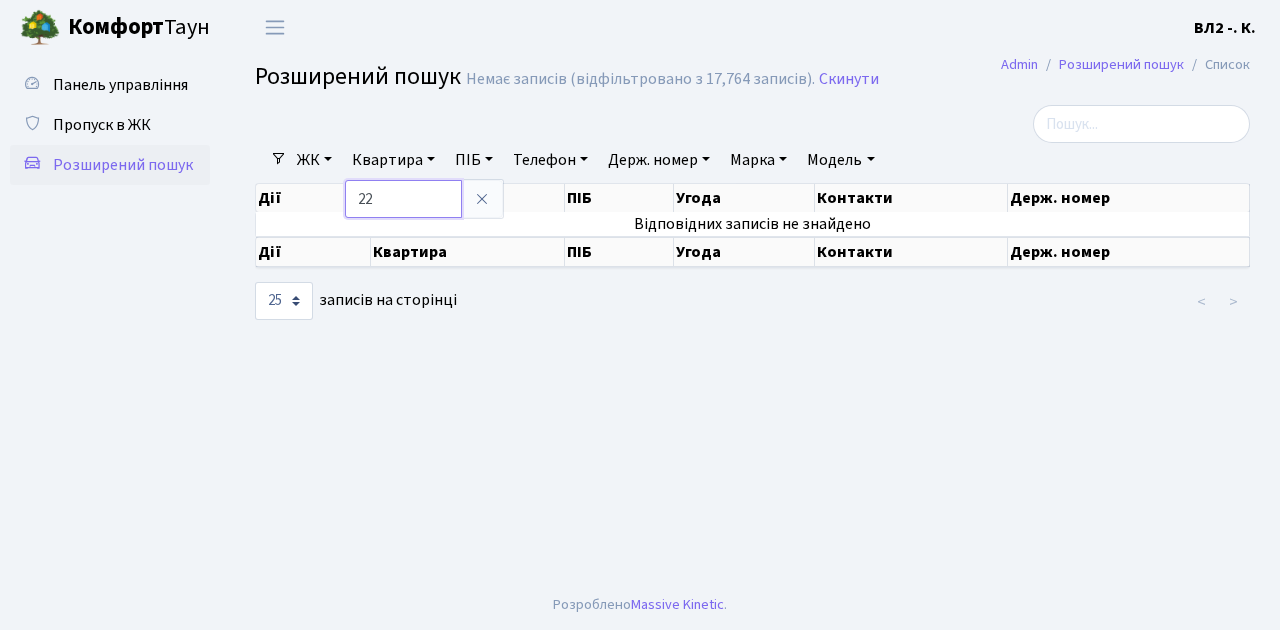 type on "22" 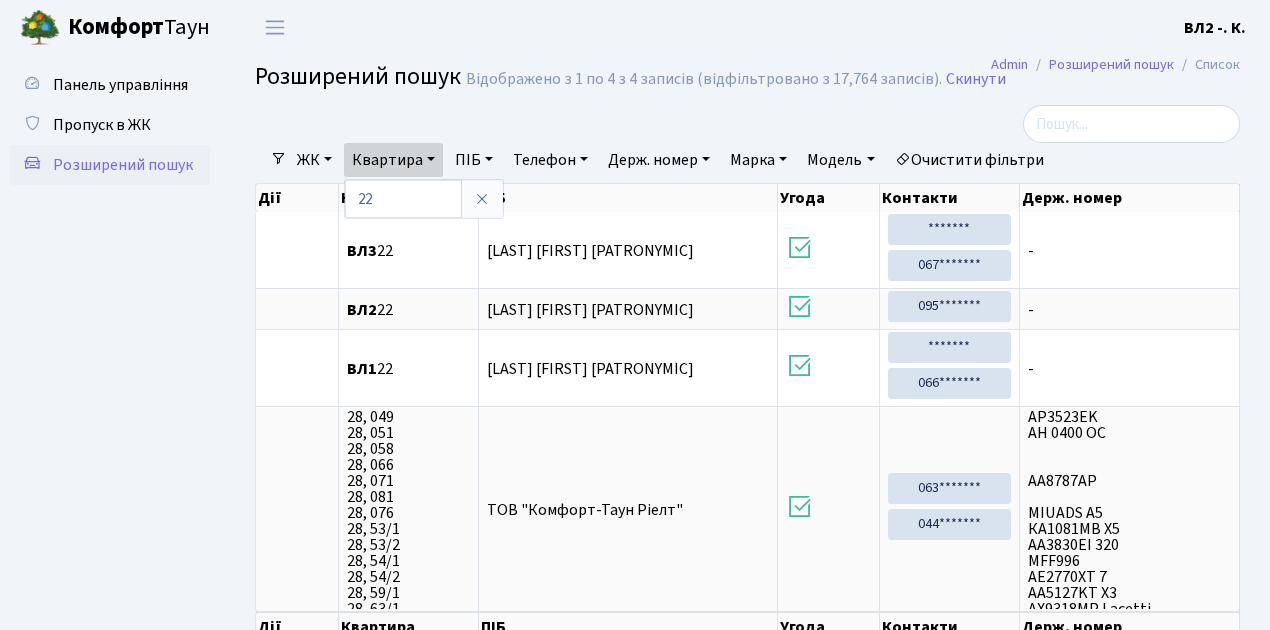 click on "Комфорт  Таун
ВЛ2 -. К.
Мій обліковий запис
Вийти" at bounding box center [635, 27] 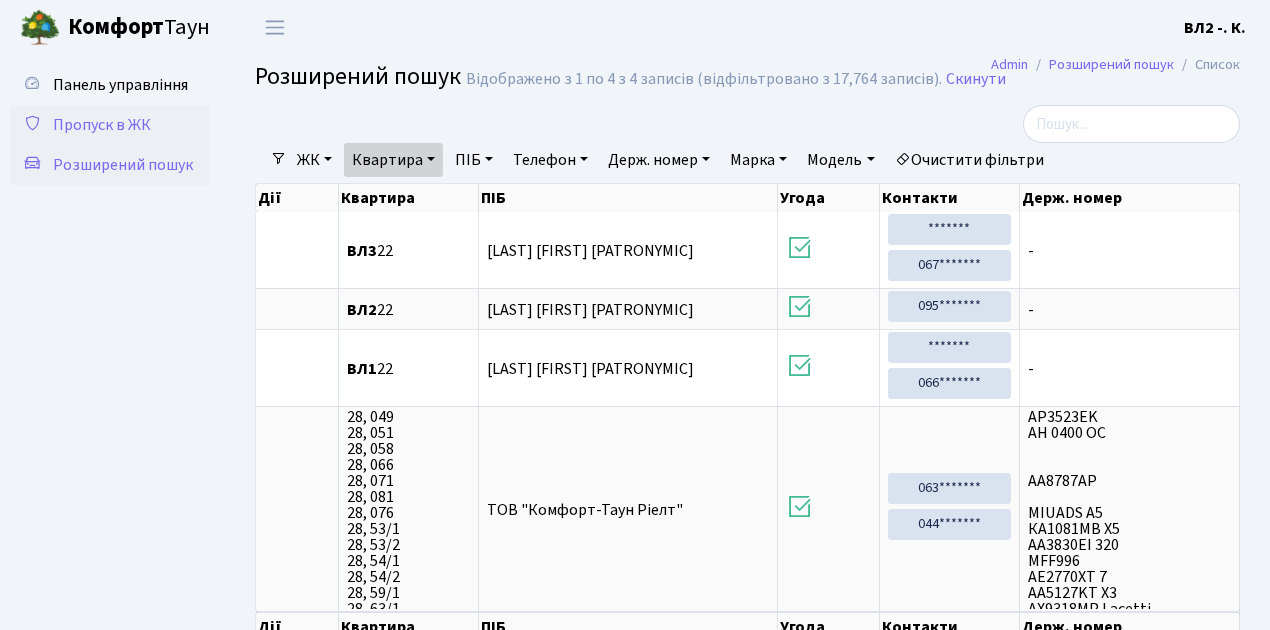 click on "Пропуск в ЖК" at bounding box center [102, 125] 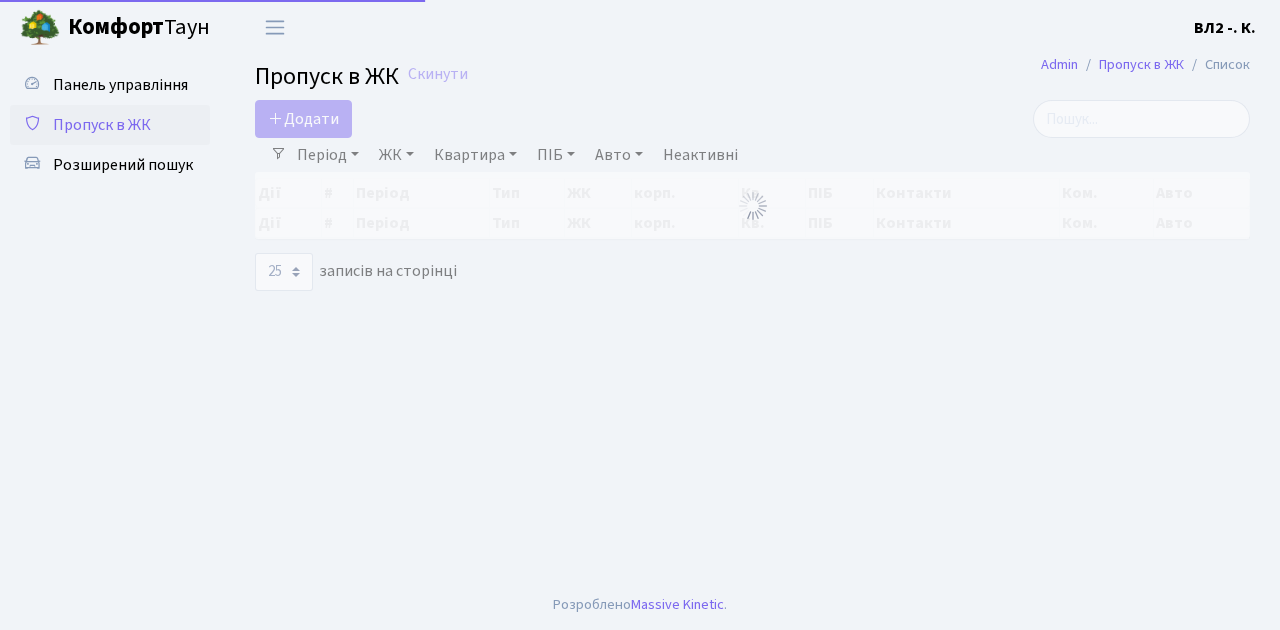 select on "25" 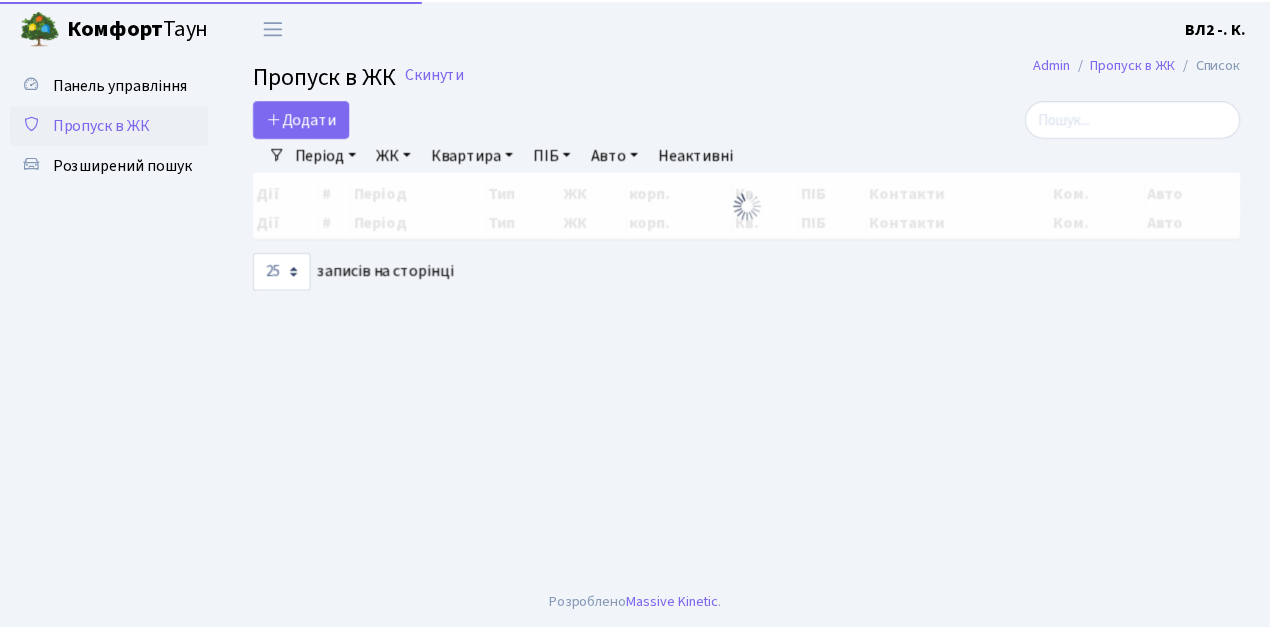 scroll, scrollTop: 0, scrollLeft: 0, axis: both 